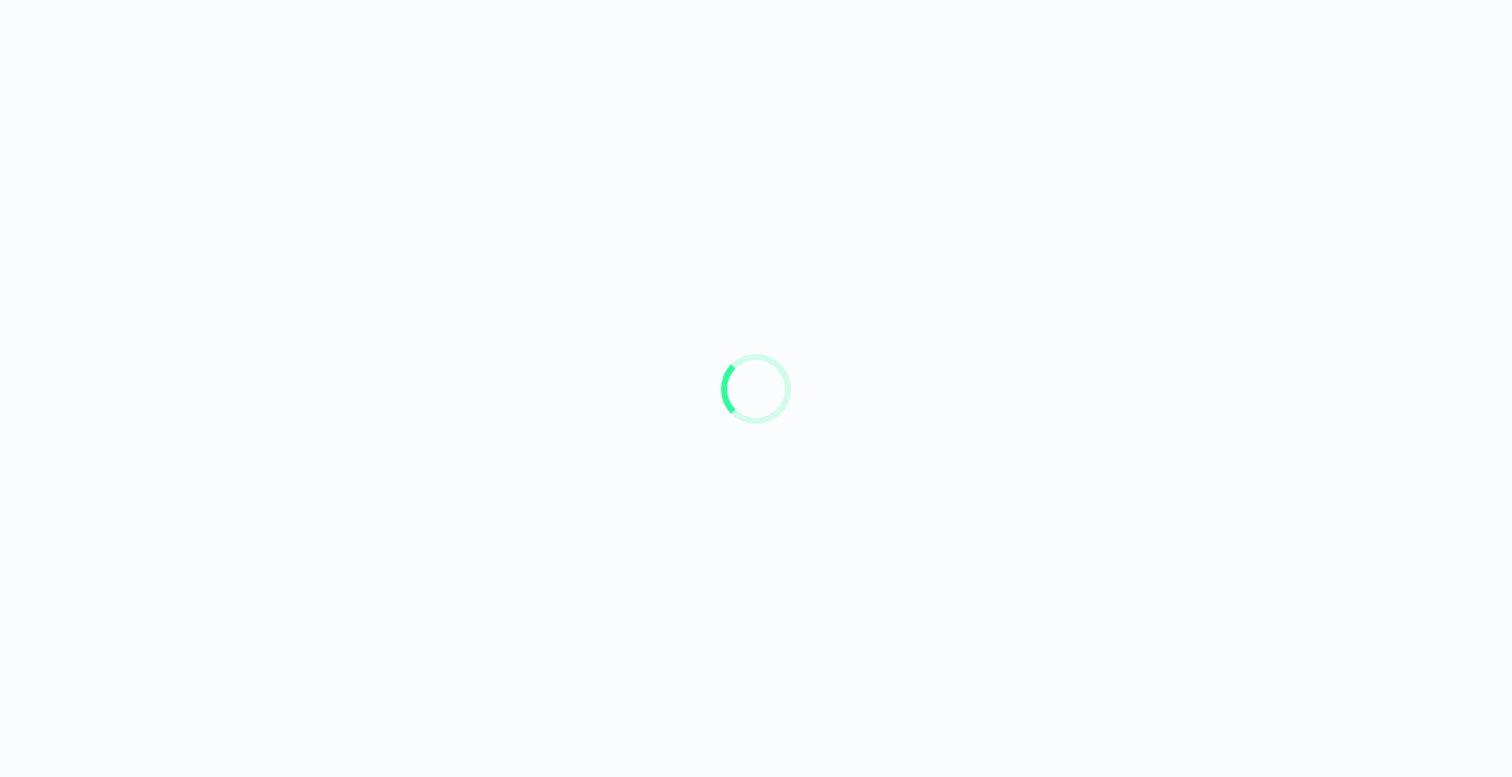 scroll, scrollTop: 0, scrollLeft: 0, axis: both 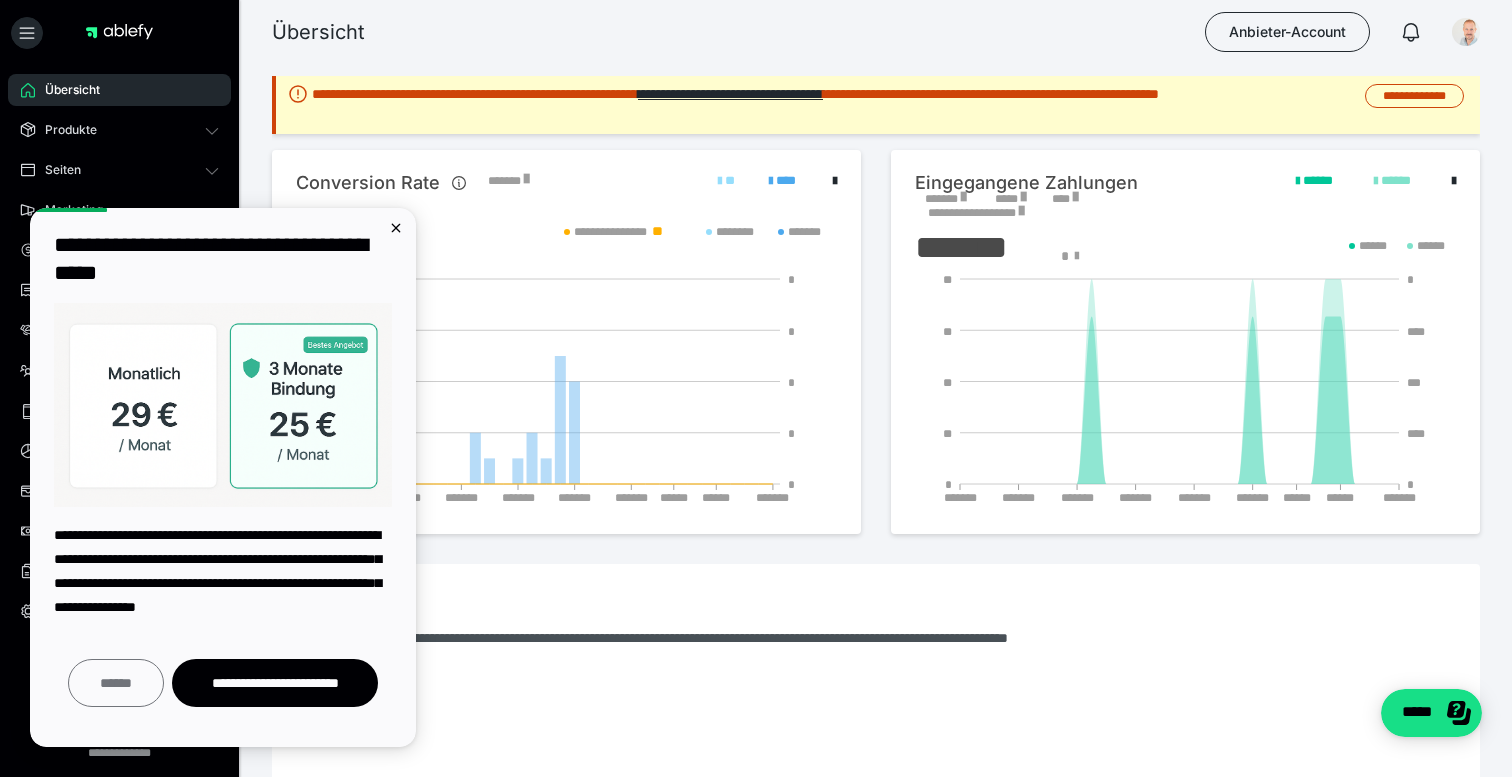 click on "******" at bounding box center (116, 683) 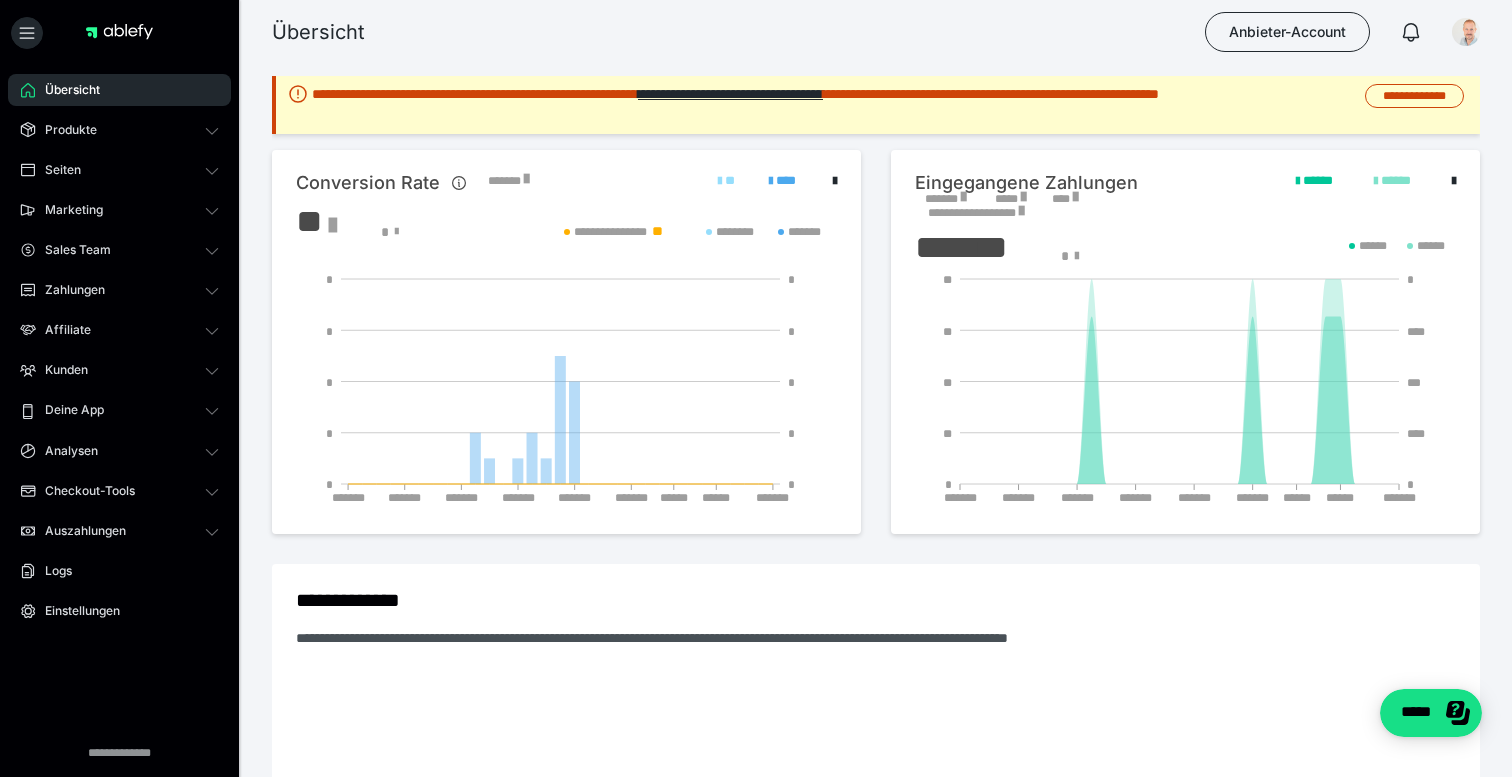 scroll, scrollTop: 0, scrollLeft: 0, axis: both 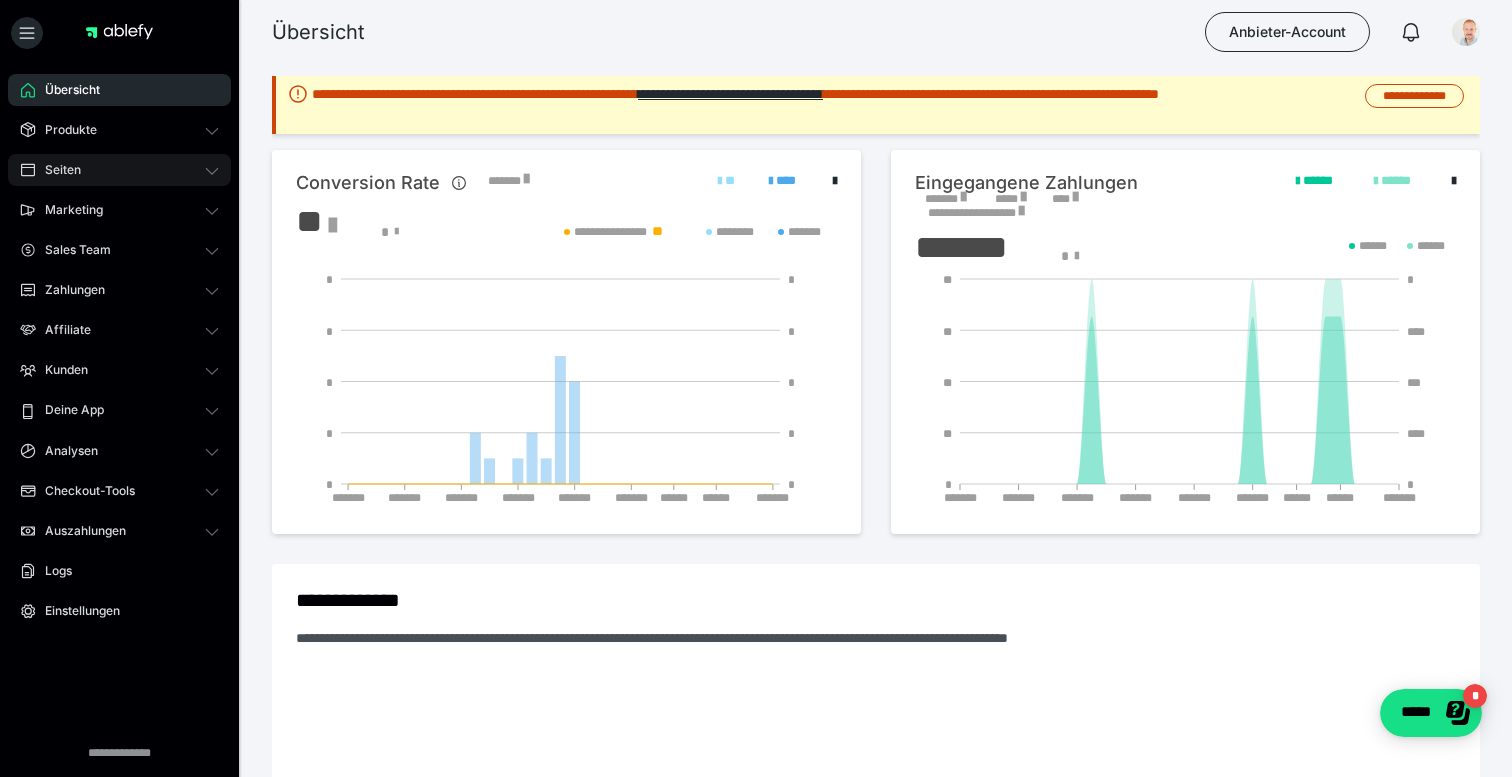 click on "Seiten" at bounding box center (56, 170) 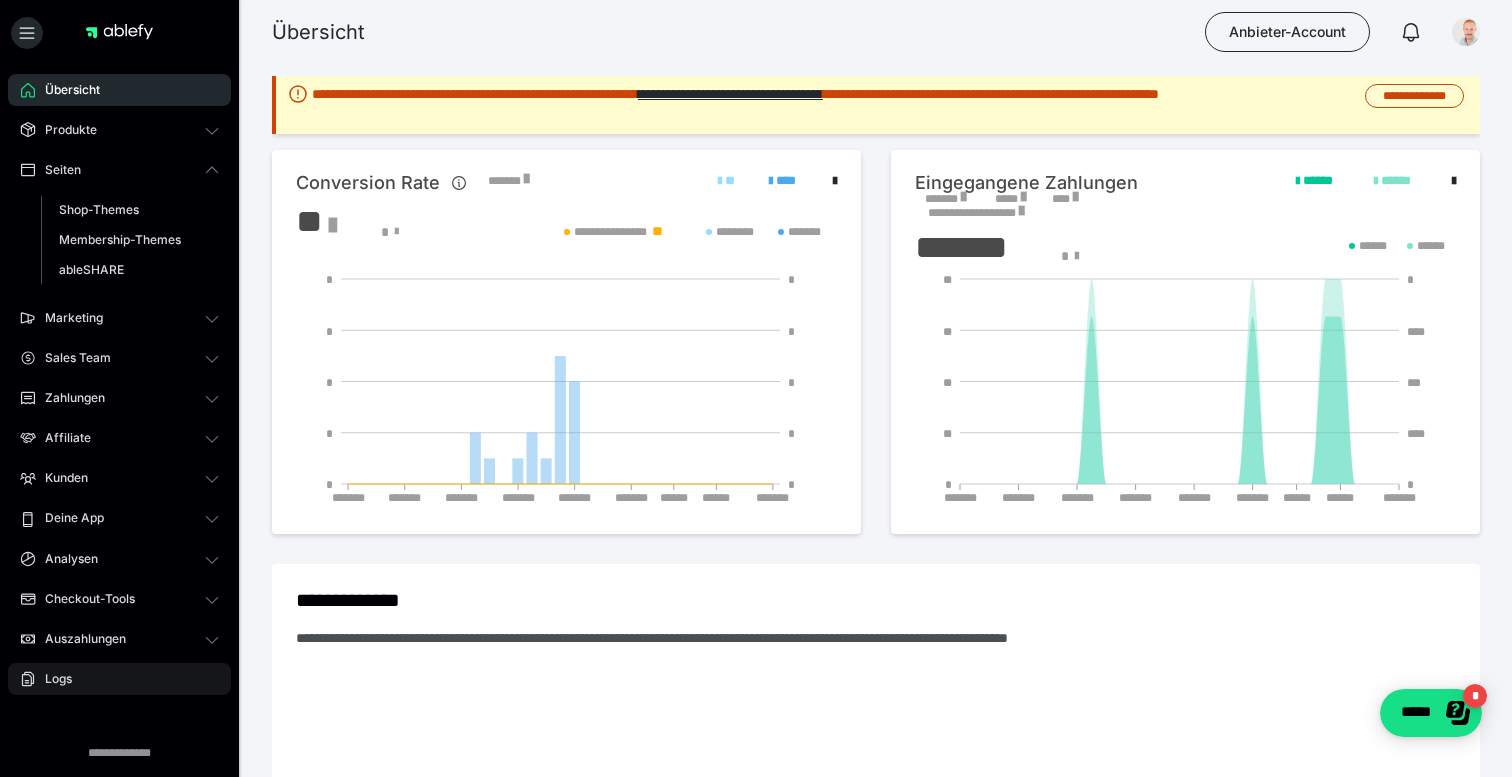 scroll, scrollTop: 70, scrollLeft: 0, axis: vertical 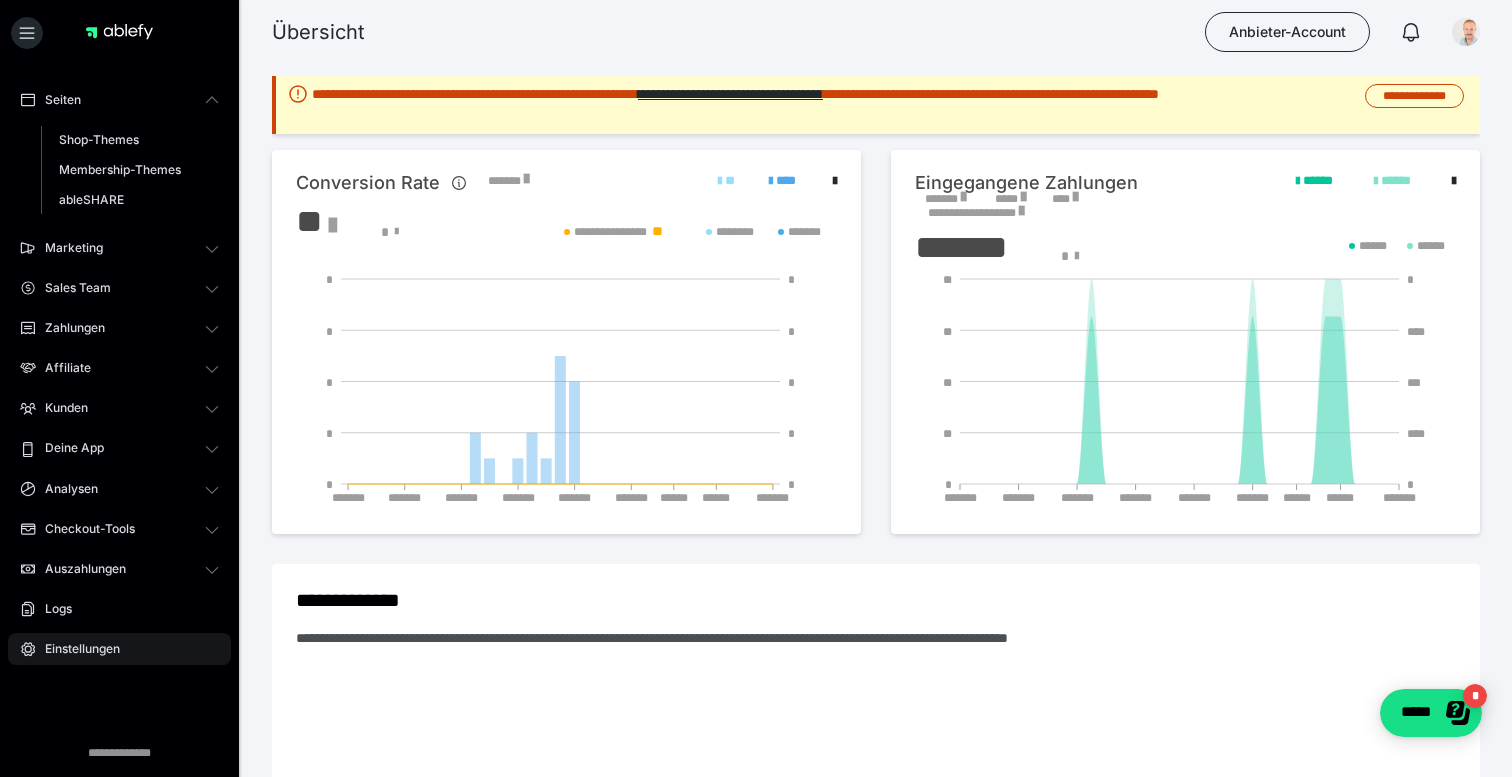 click on "Einstellungen" at bounding box center [75, 649] 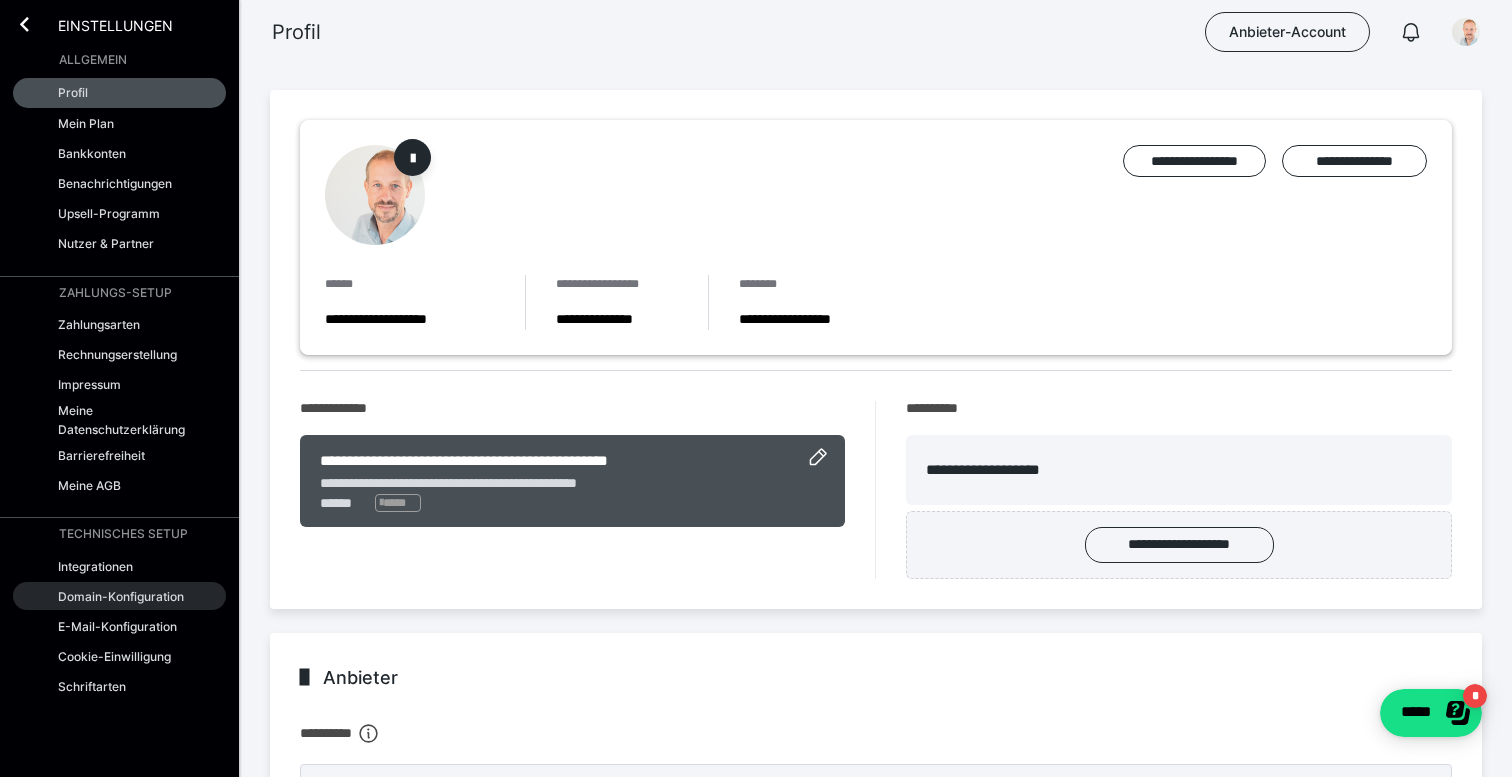 click on "Domain-Konfiguration" at bounding box center (121, 596) 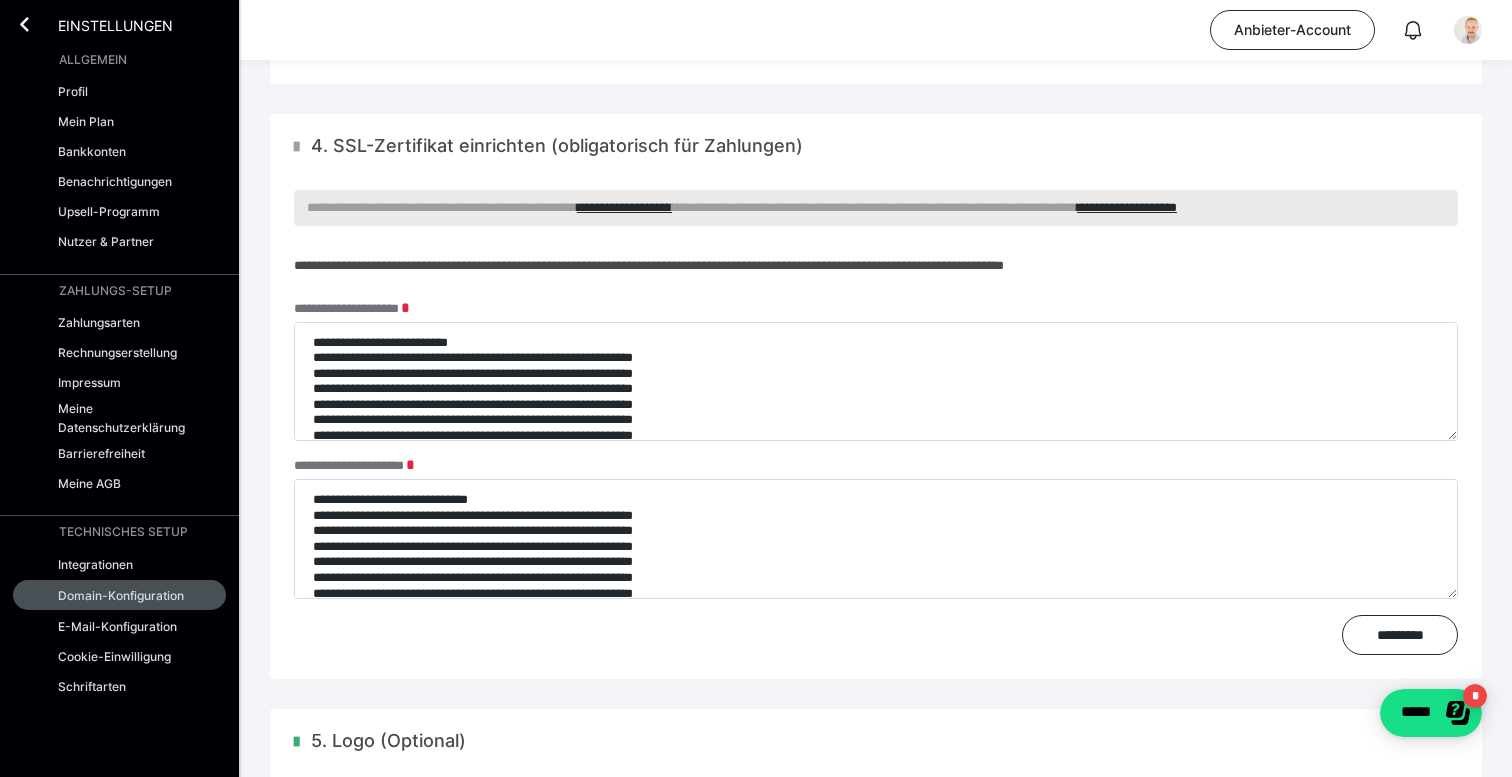 scroll, scrollTop: 453, scrollLeft: 0, axis: vertical 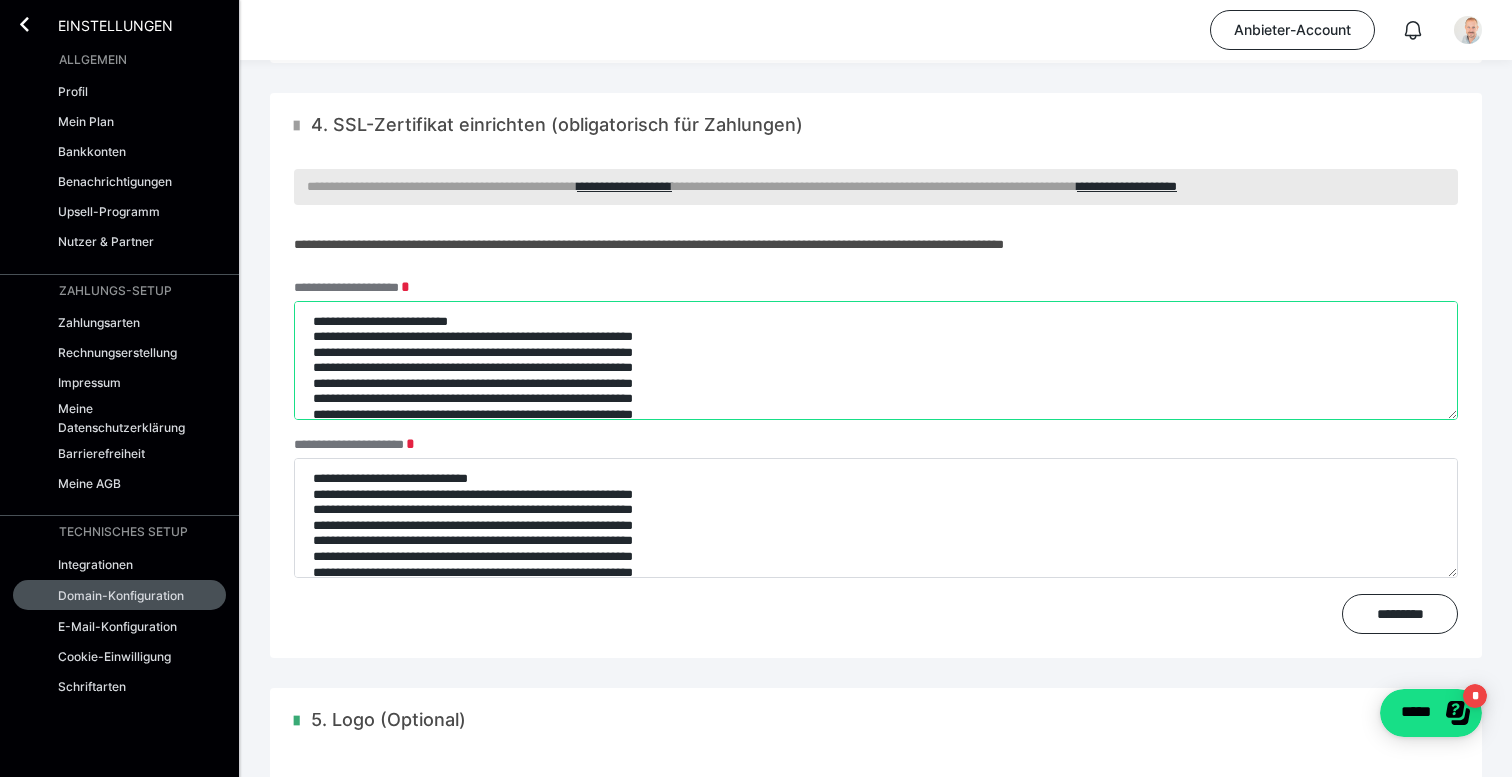click on "**********" at bounding box center [876, 361] 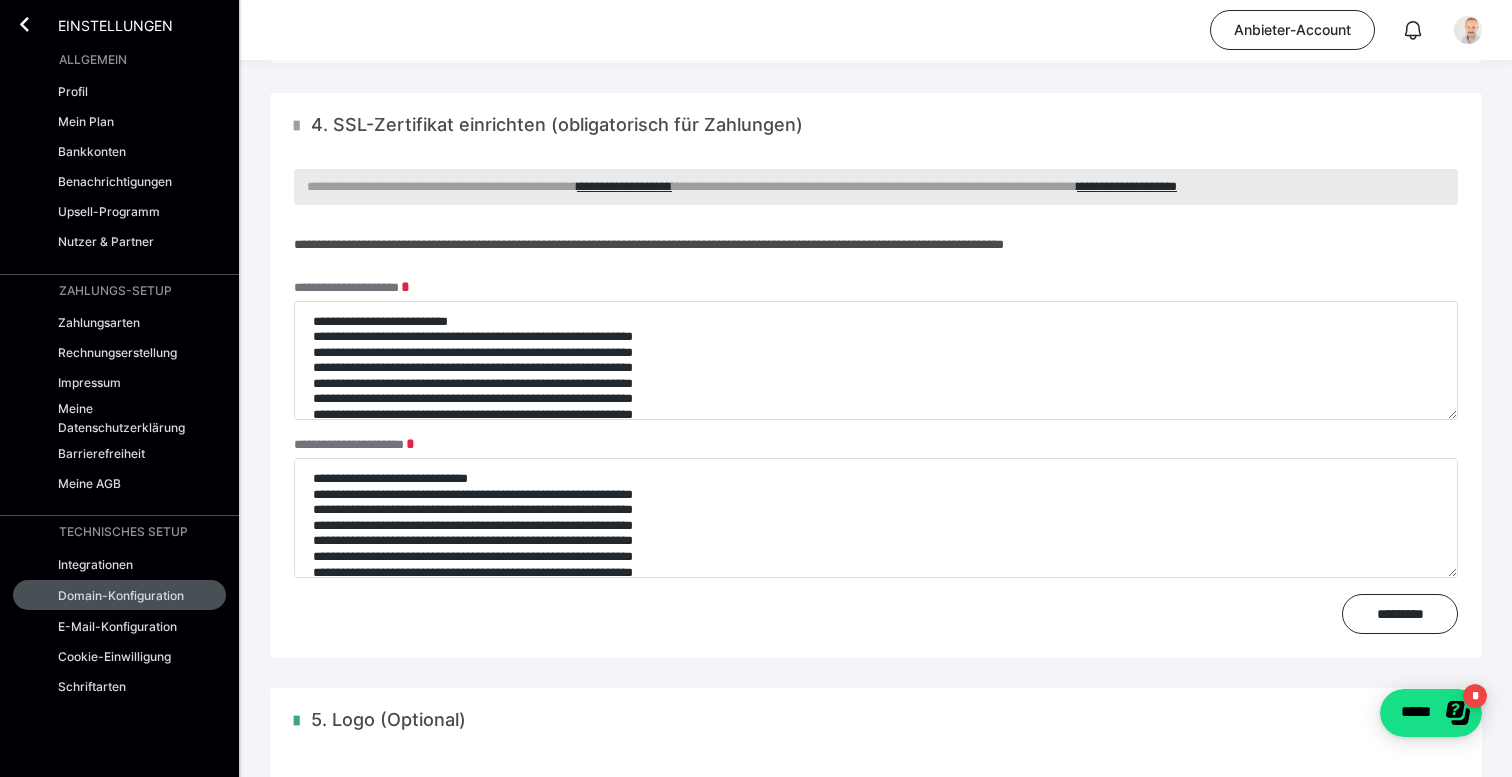 type on "**********" 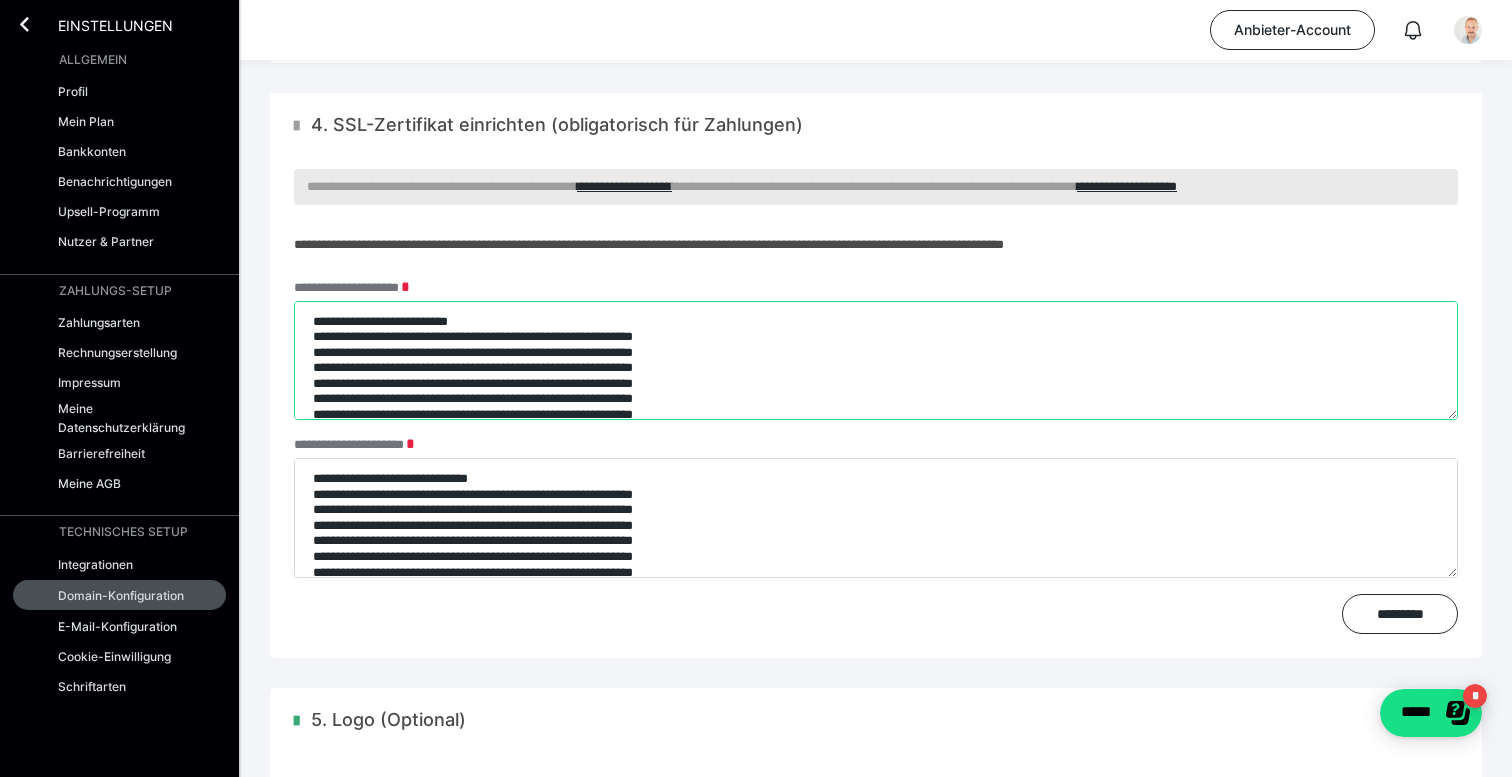 click on "**********" at bounding box center [876, 361] 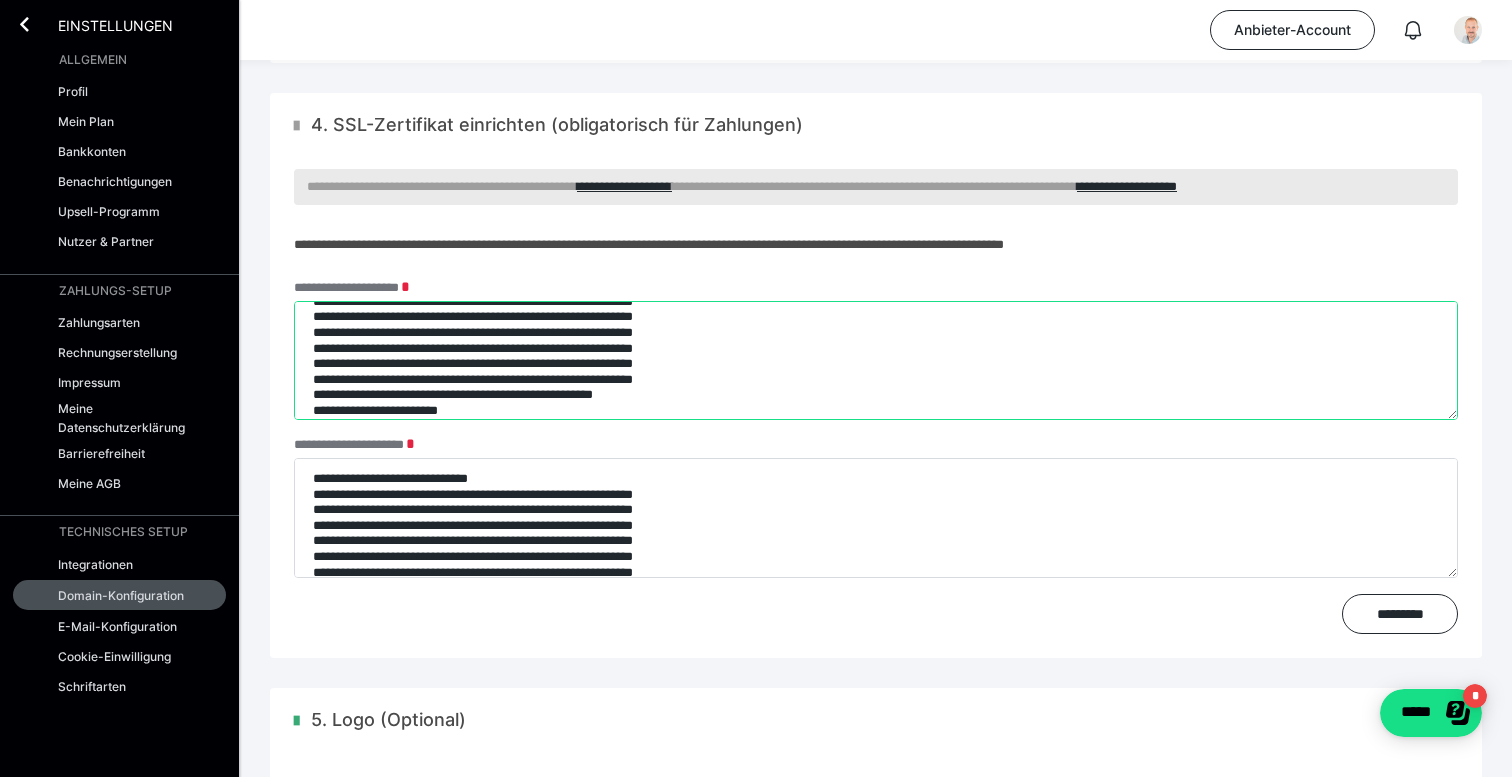 type on "**********" 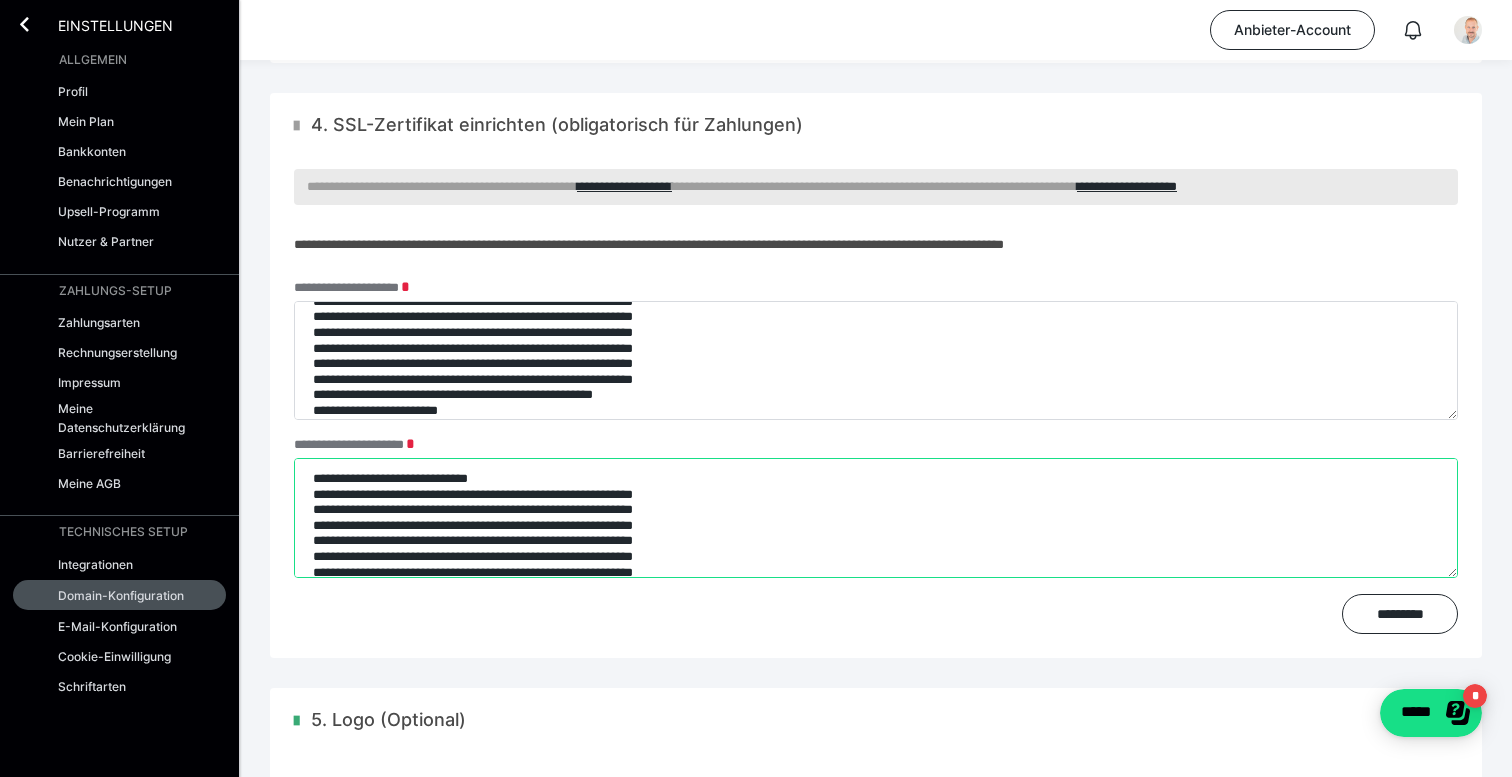 click on "**********" at bounding box center [876, 518] 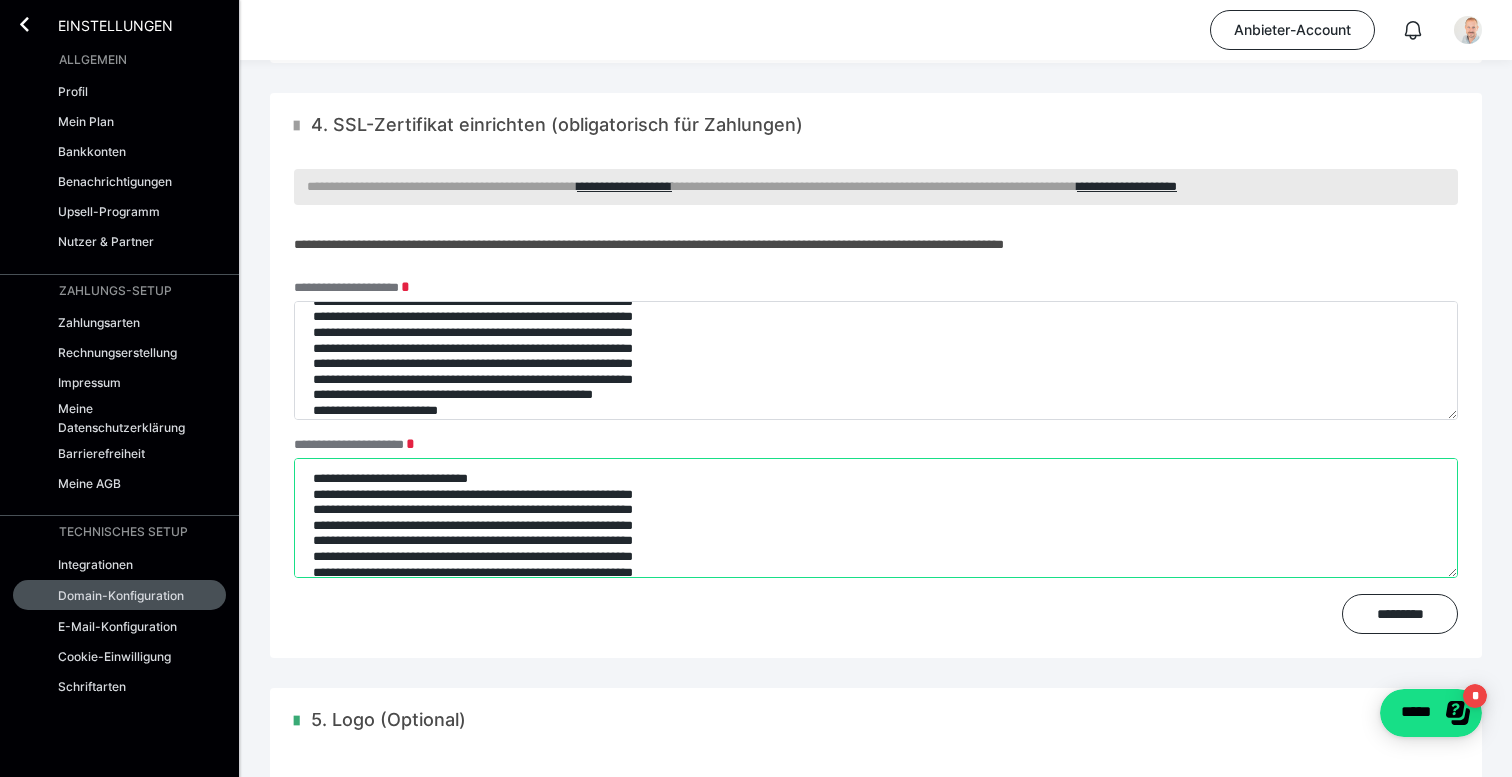 click on "**********" at bounding box center (876, 518) 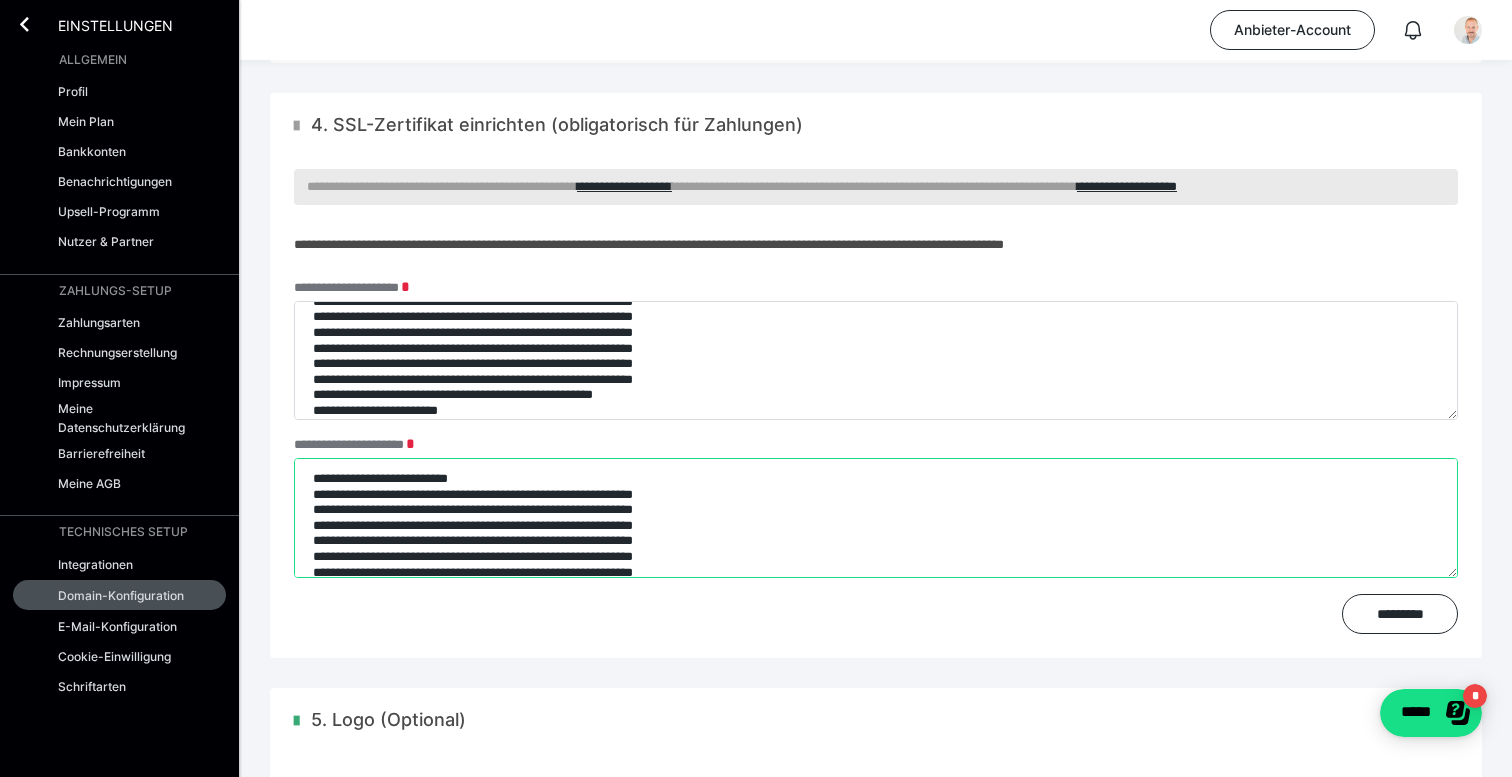 scroll, scrollTop: 705, scrollLeft: 0, axis: vertical 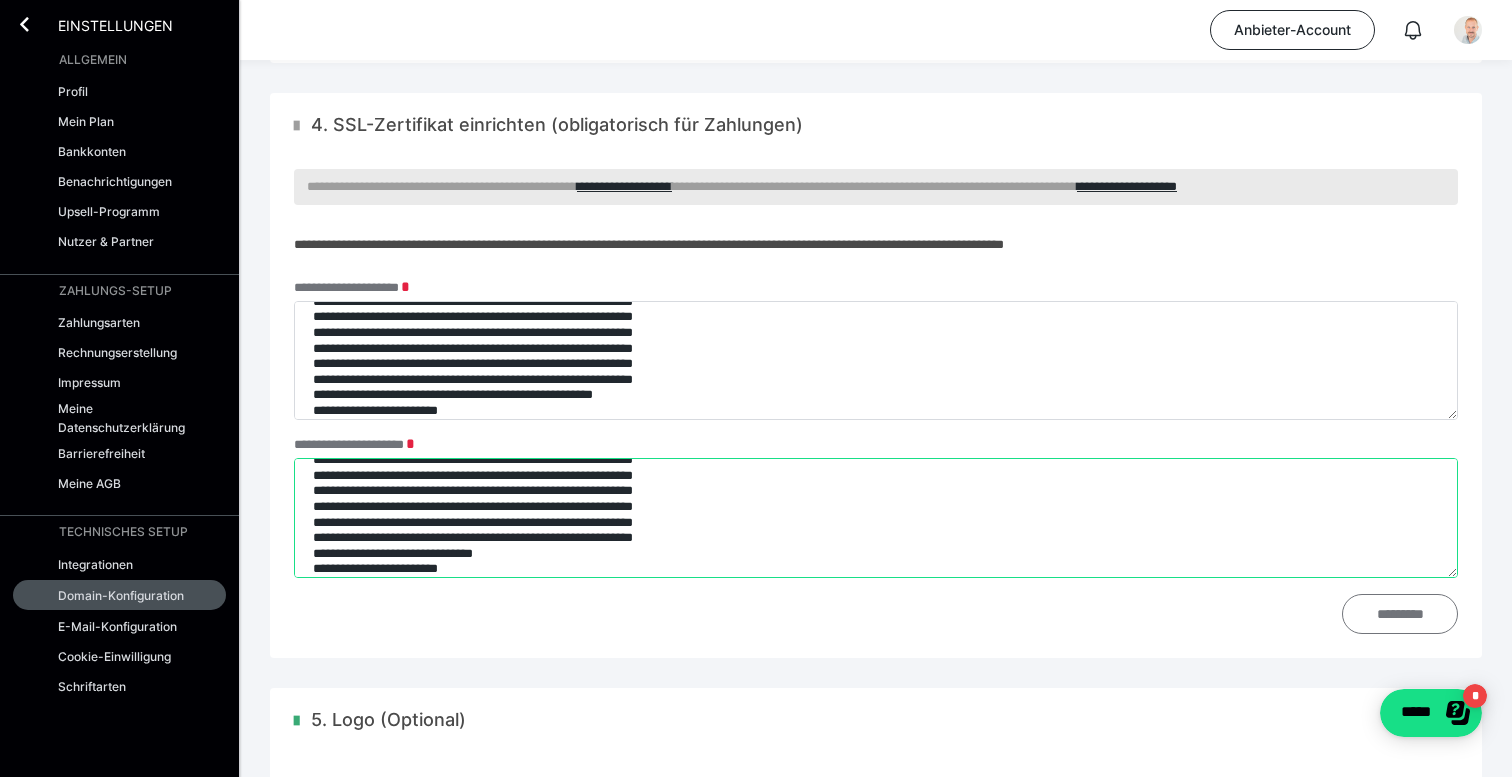 type on "**********" 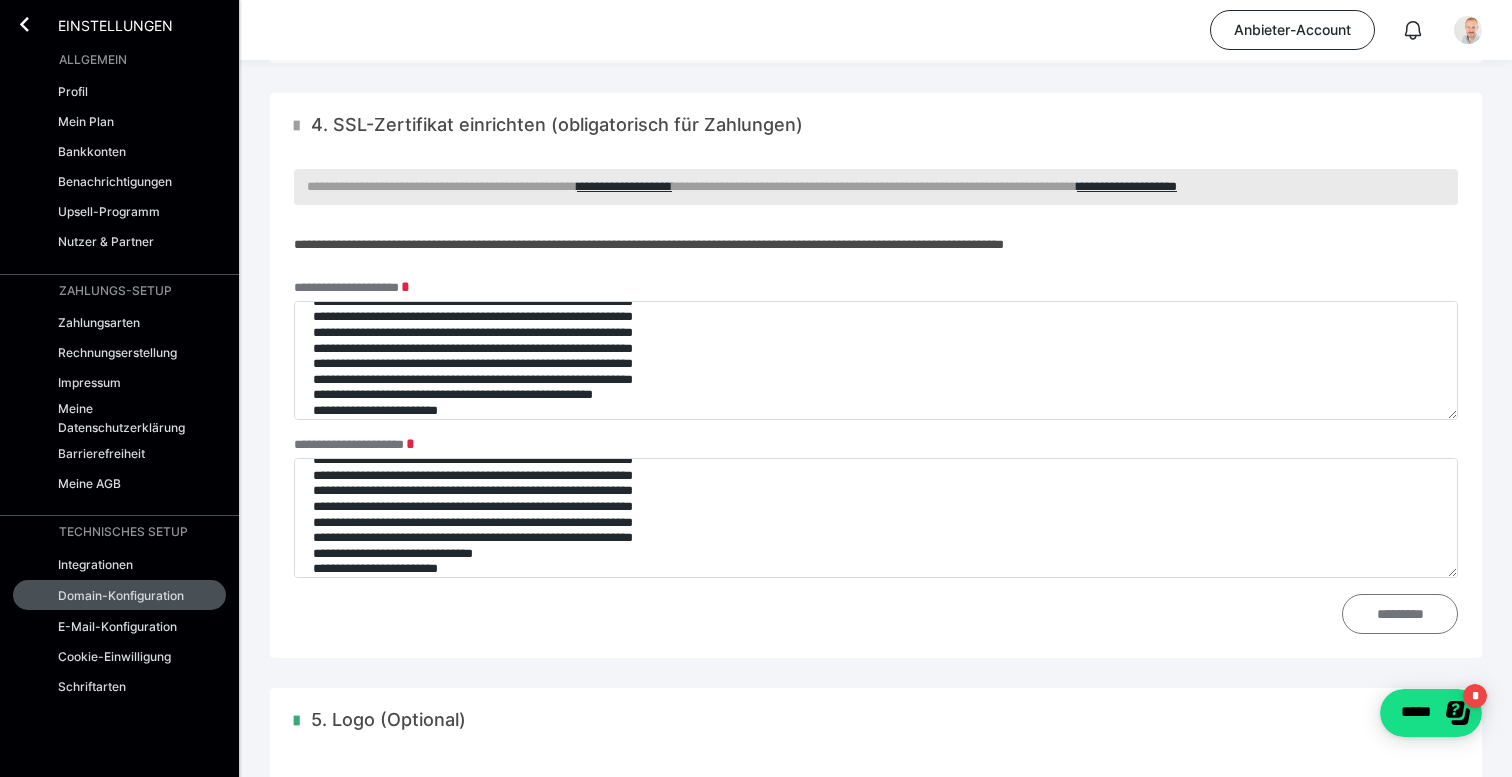 click on "*********" at bounding box center [1400, 614] 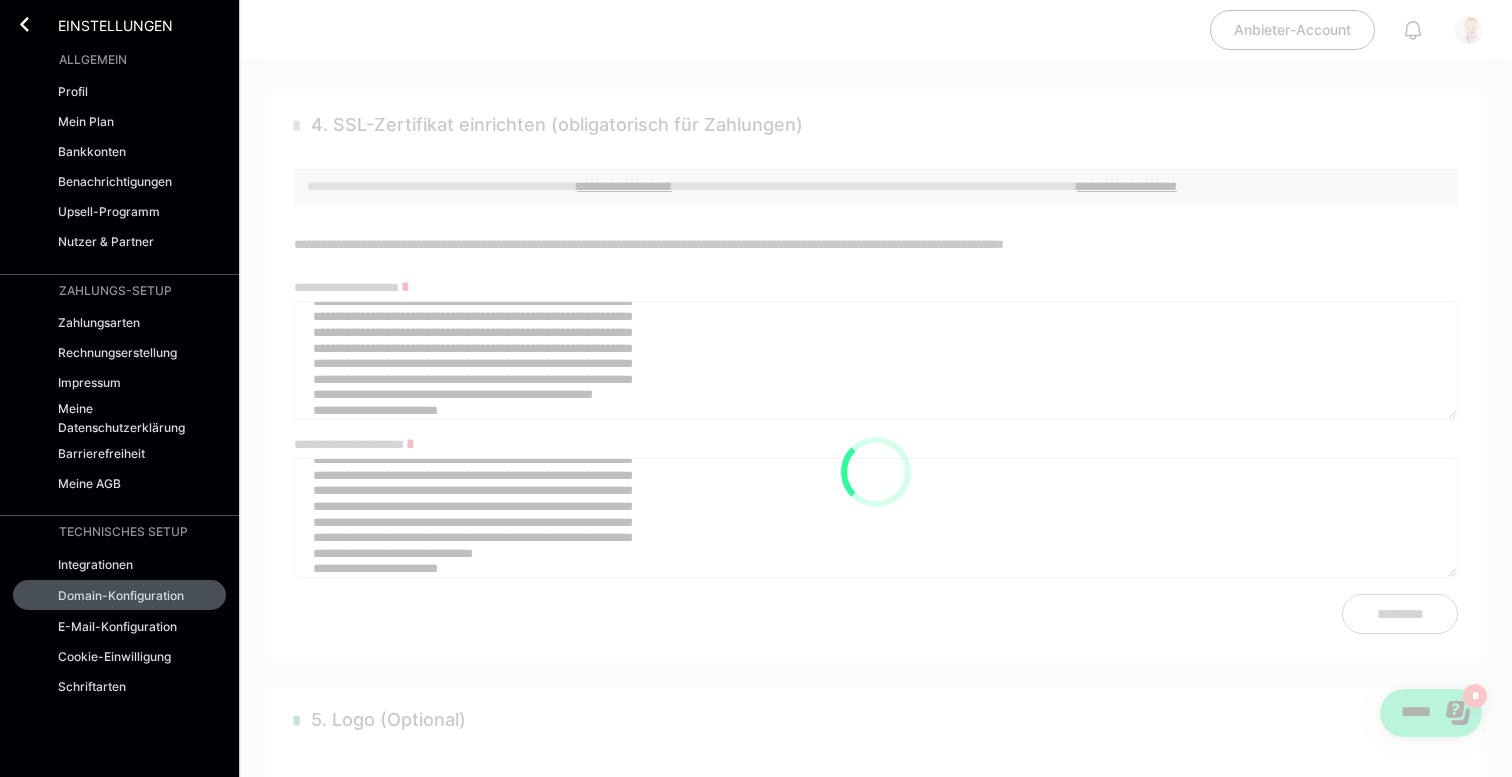 type on "**********" 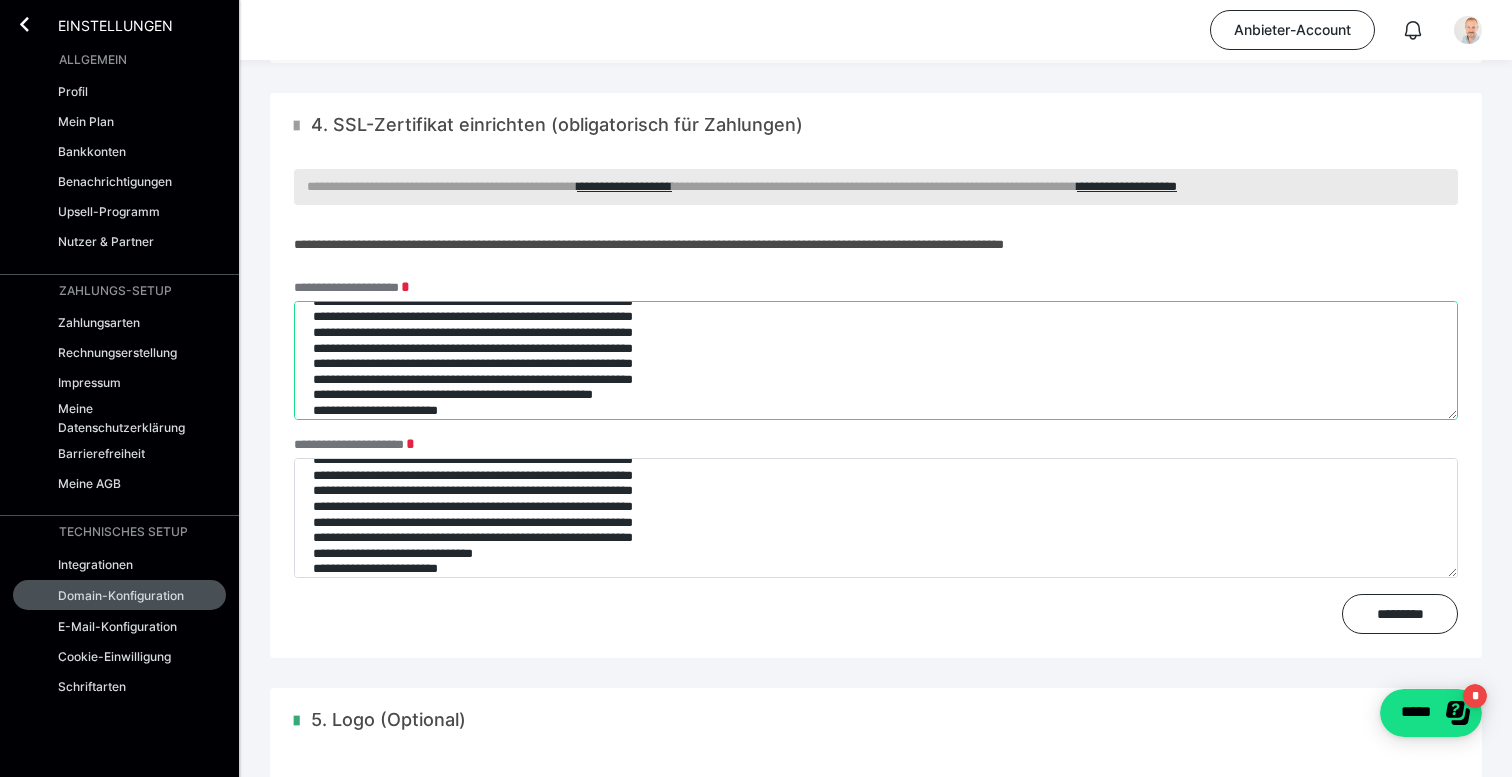 click on "**********" at bounding box center [876, 361] 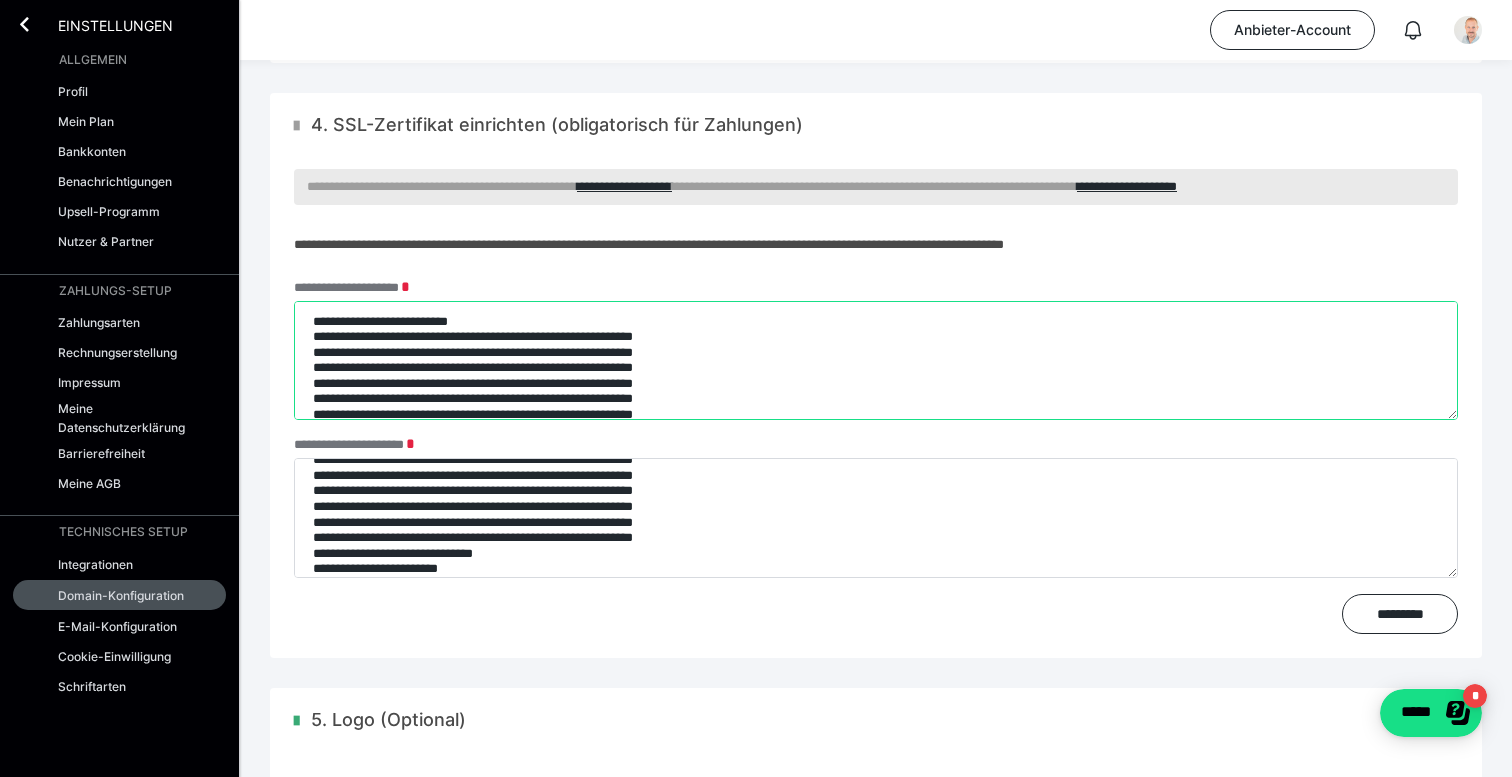 scroll, scrollTop: 592, scrollLeft: 0, axis: vertical 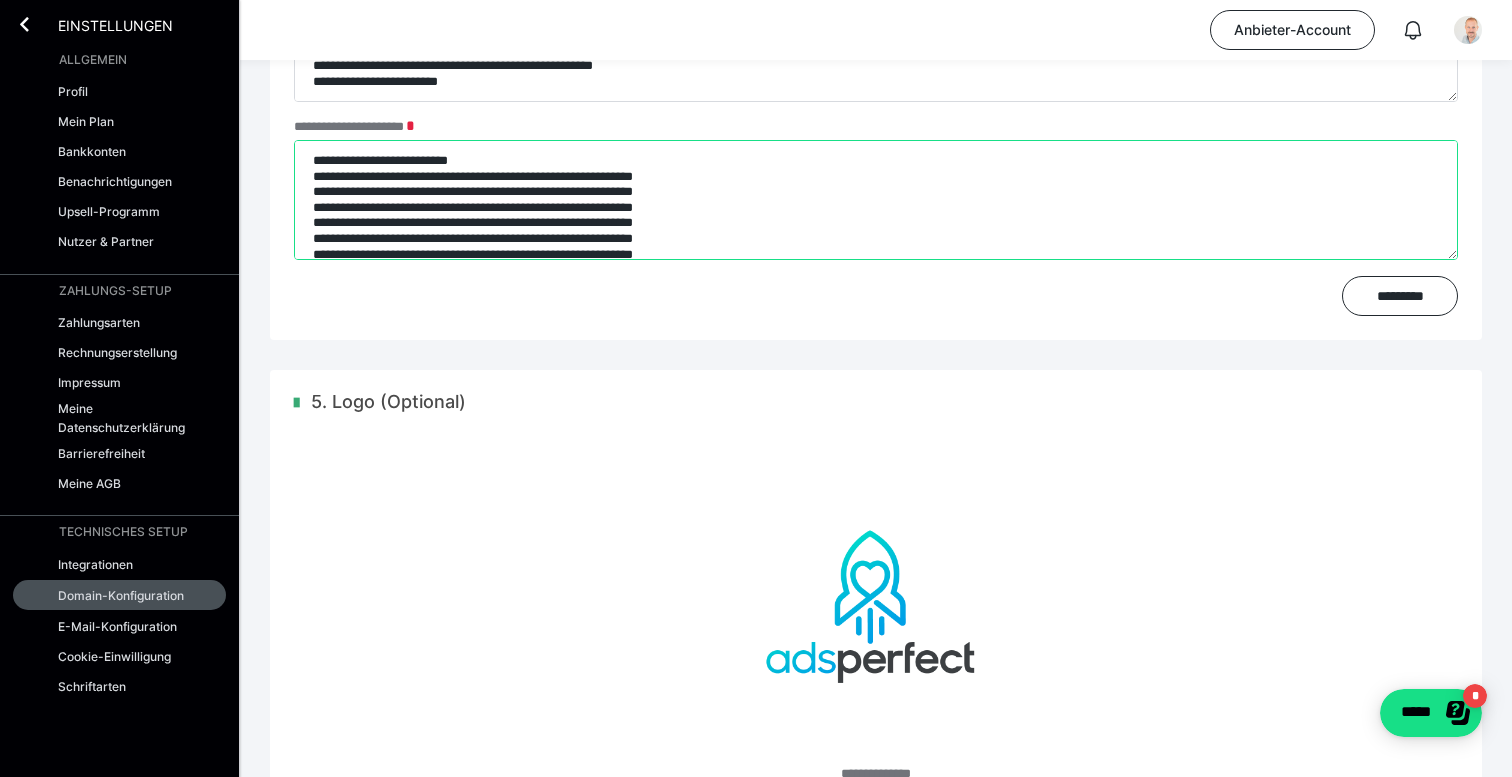 type on "**********" 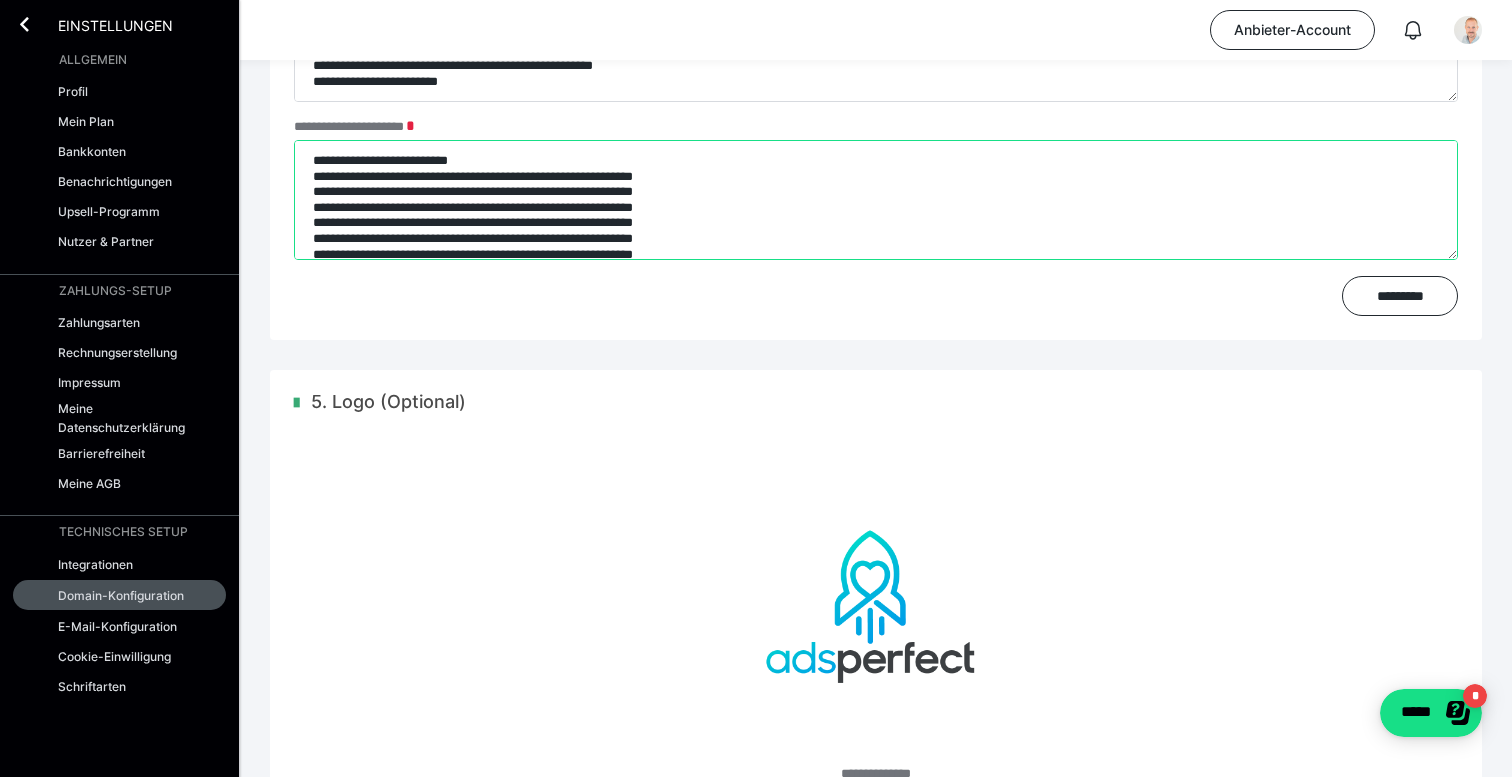 drag, startPoint x: 313, startPoint y: 173, endPoint x: 661, endPoint y: 621, distance: 567.28125 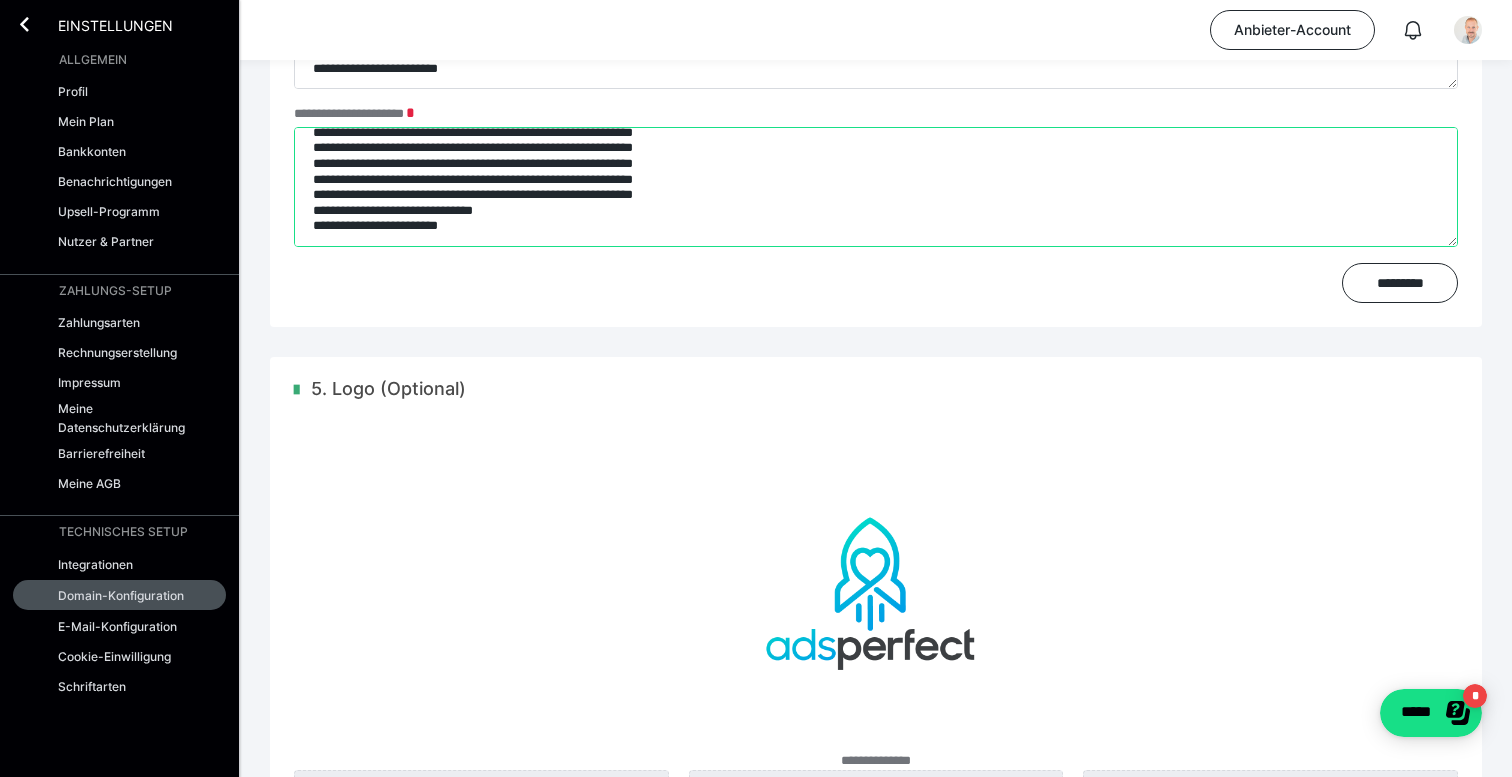 scroll, scrollTop: 779, scrollLeft: 0, axis: vertical 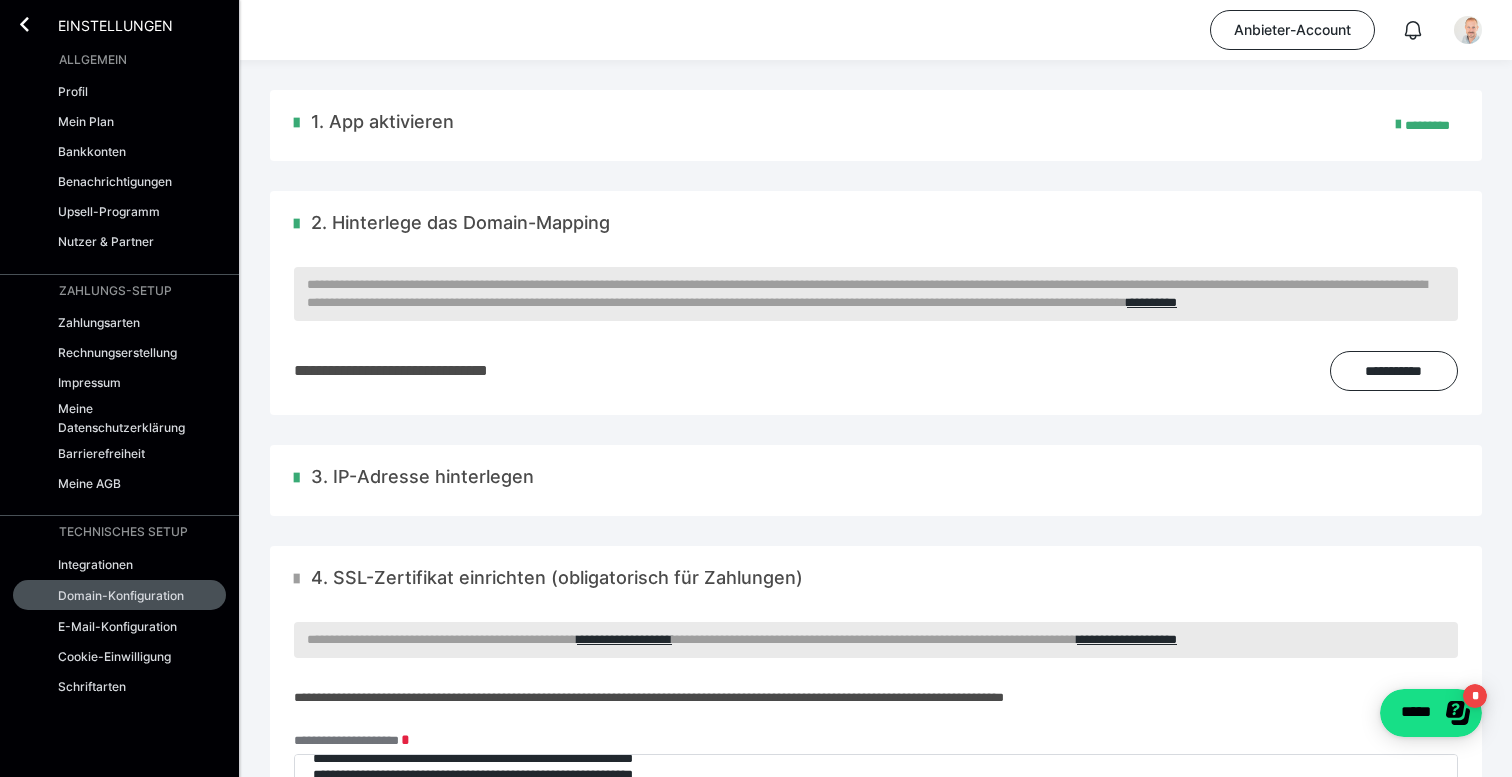 click on "**********" at bounding box center [756, 904] 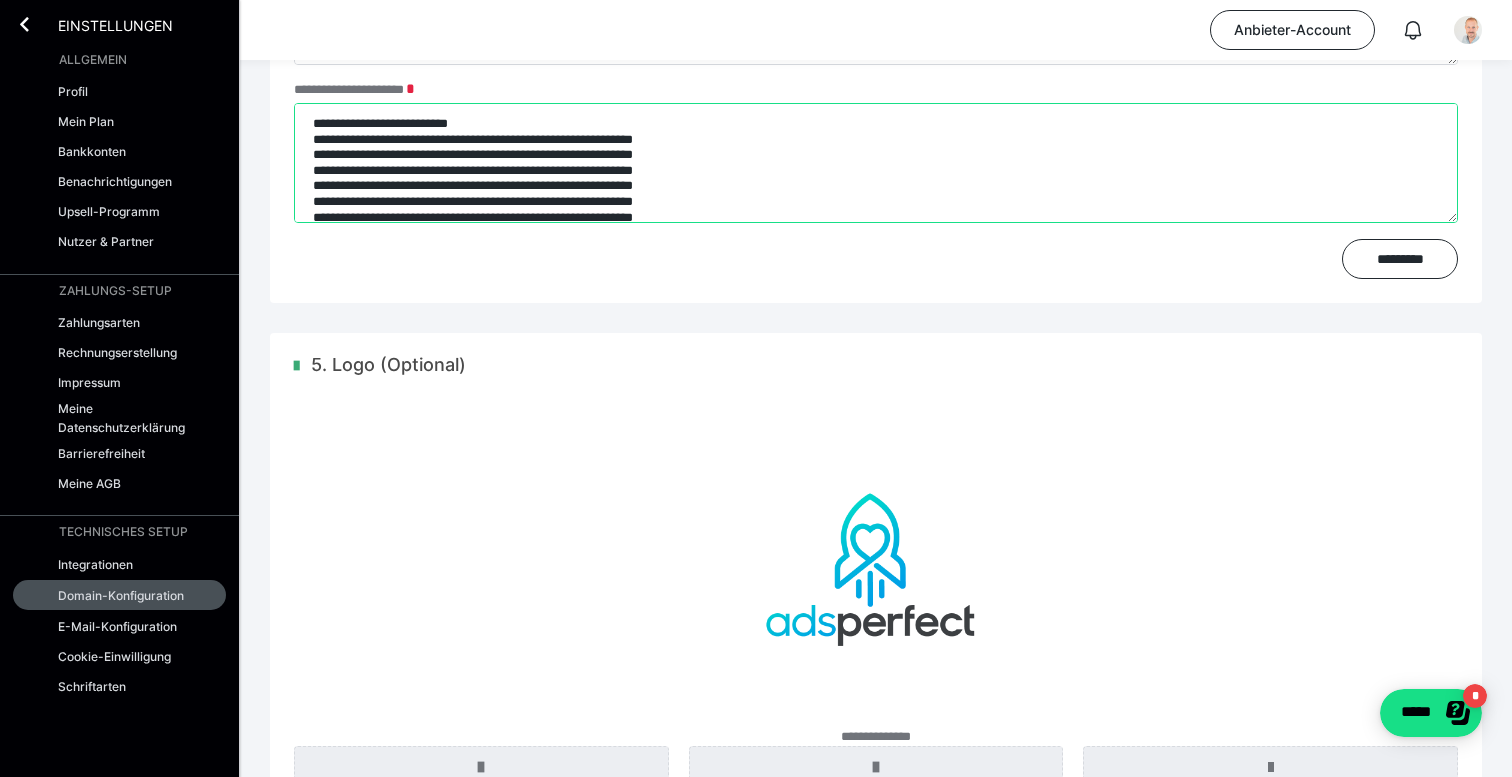 scroll, scrollTop: 902, scrollLeft: 0, axis: vertical 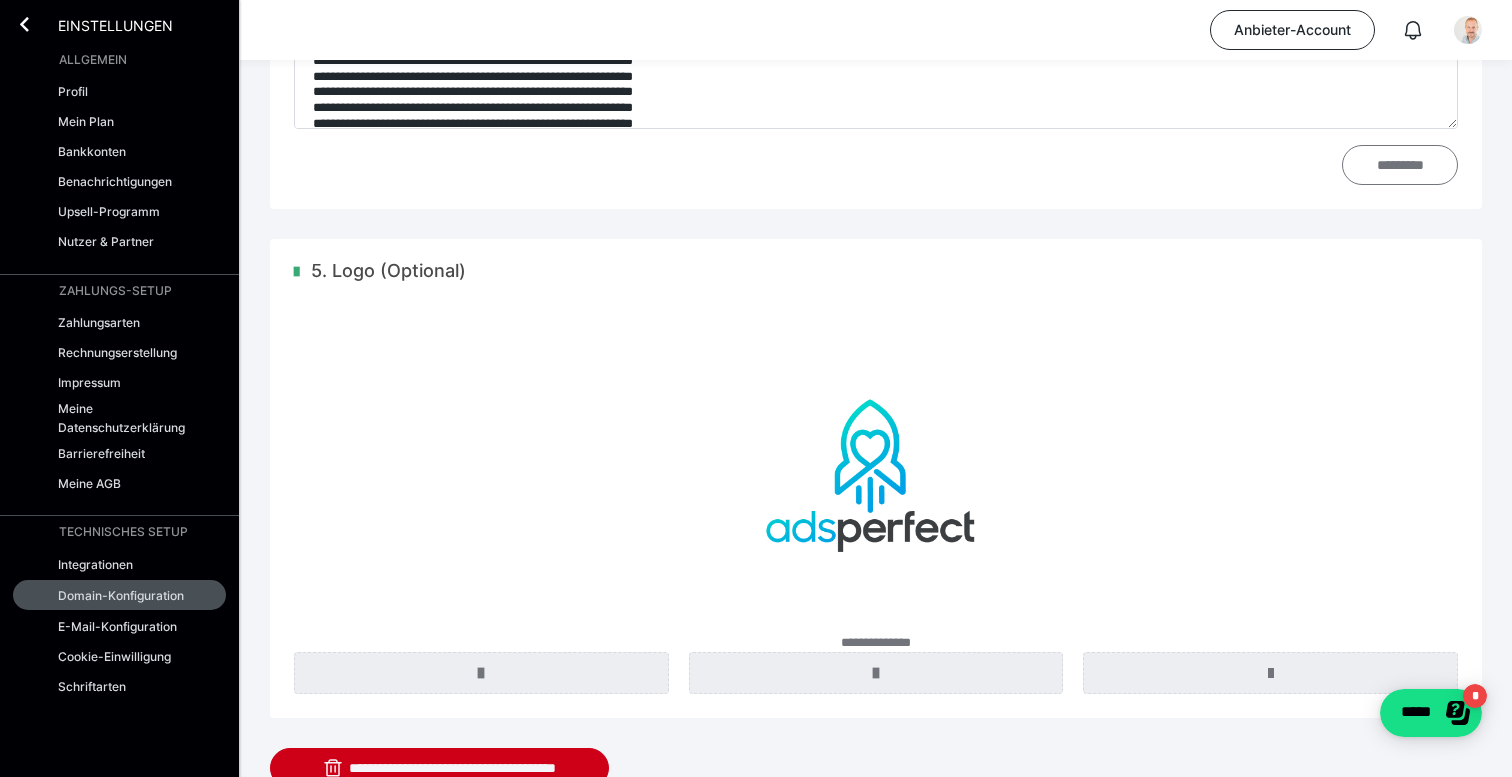 click on "*********" at bounding box center (1400, 165) 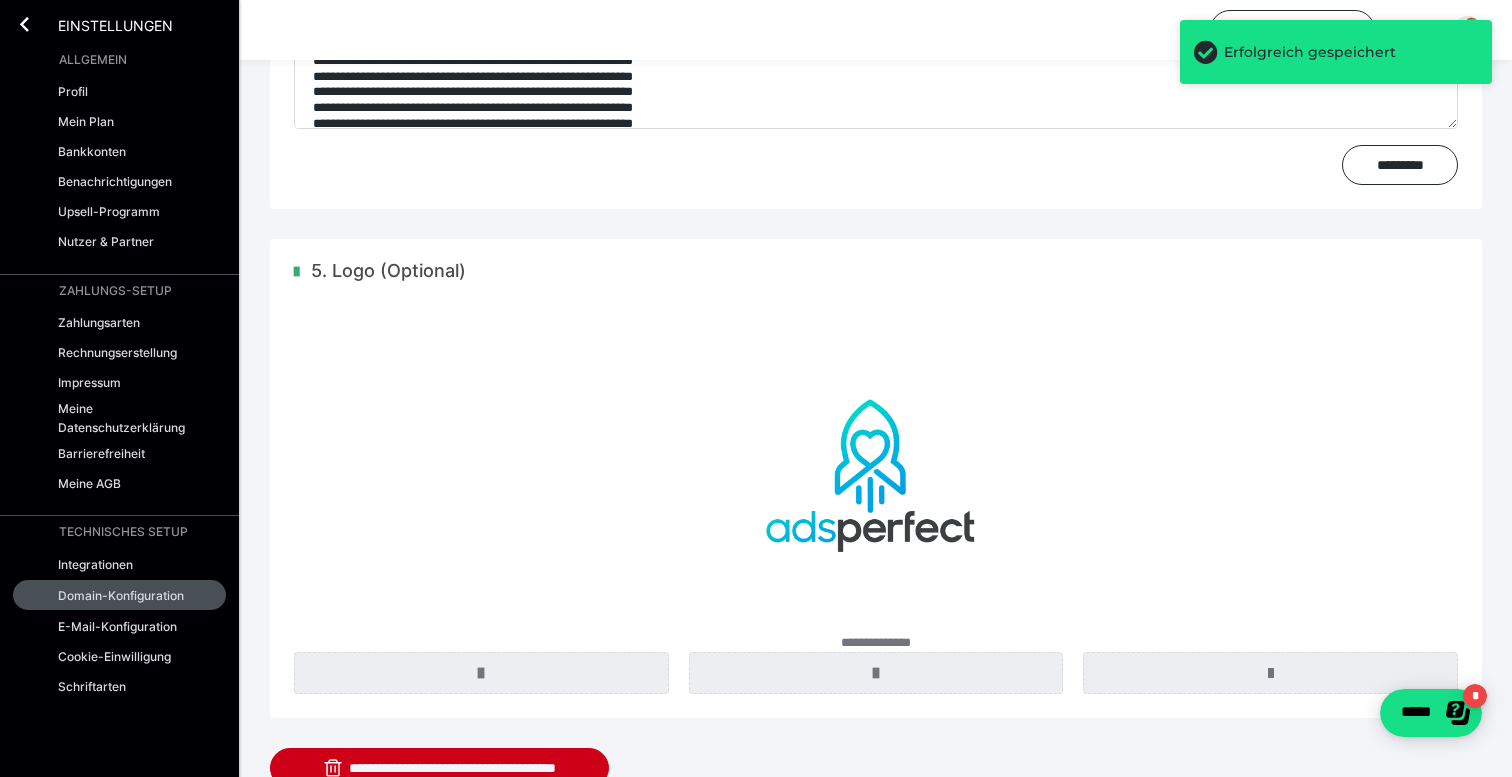 type on "**********" 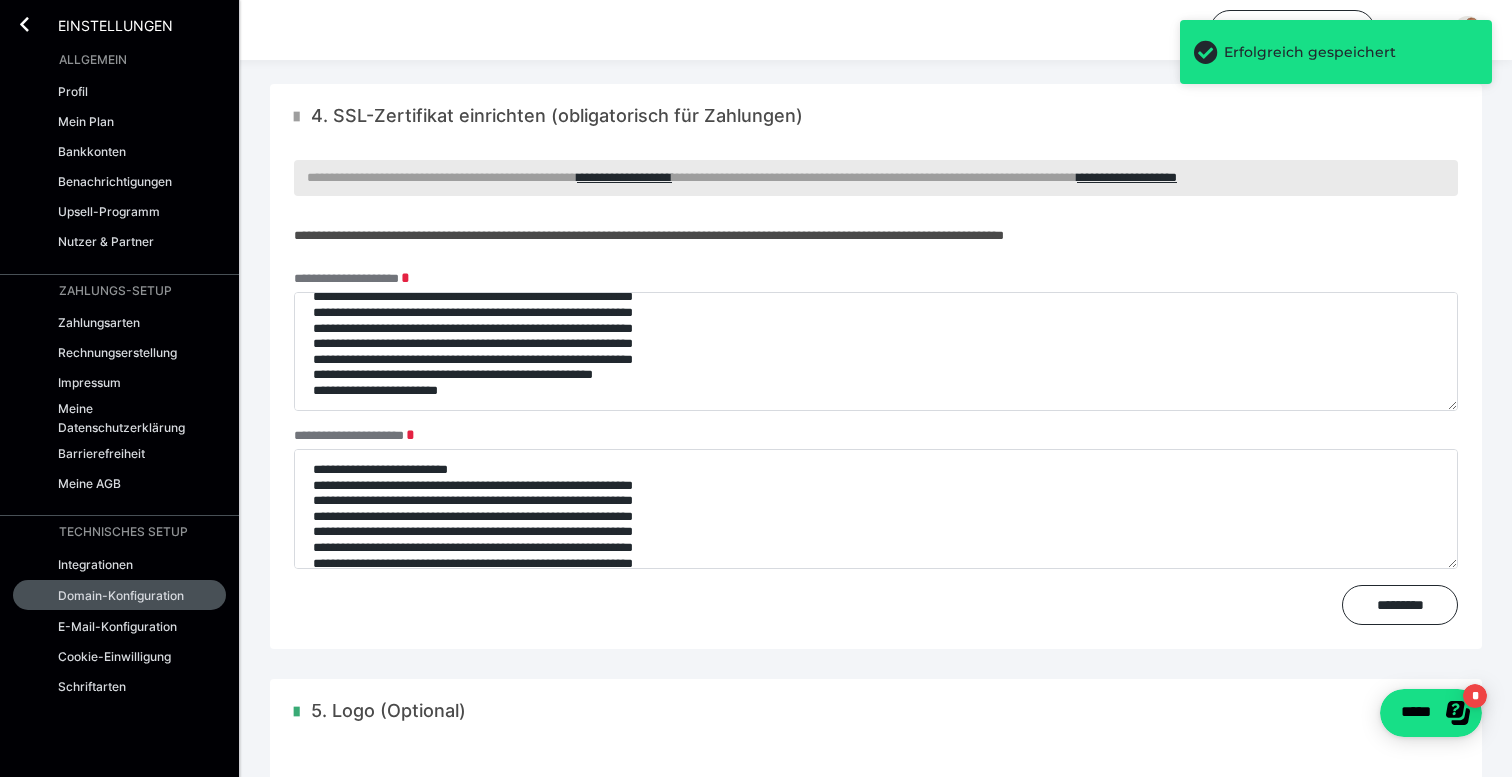 scroll, scrollTop: 476, scrollLeft: 0, axis: vertical 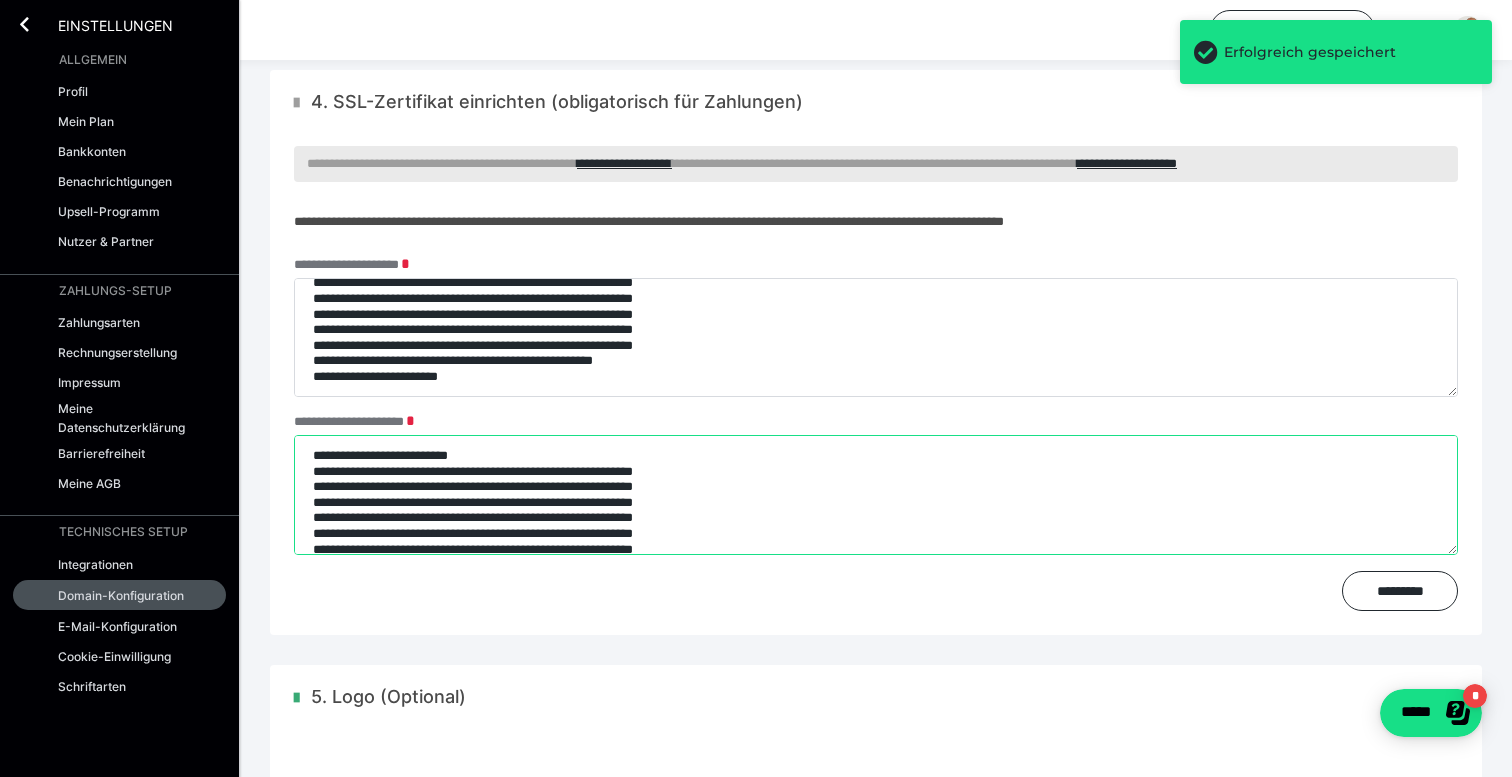 click on "**********" at bounding box center [876, 495] 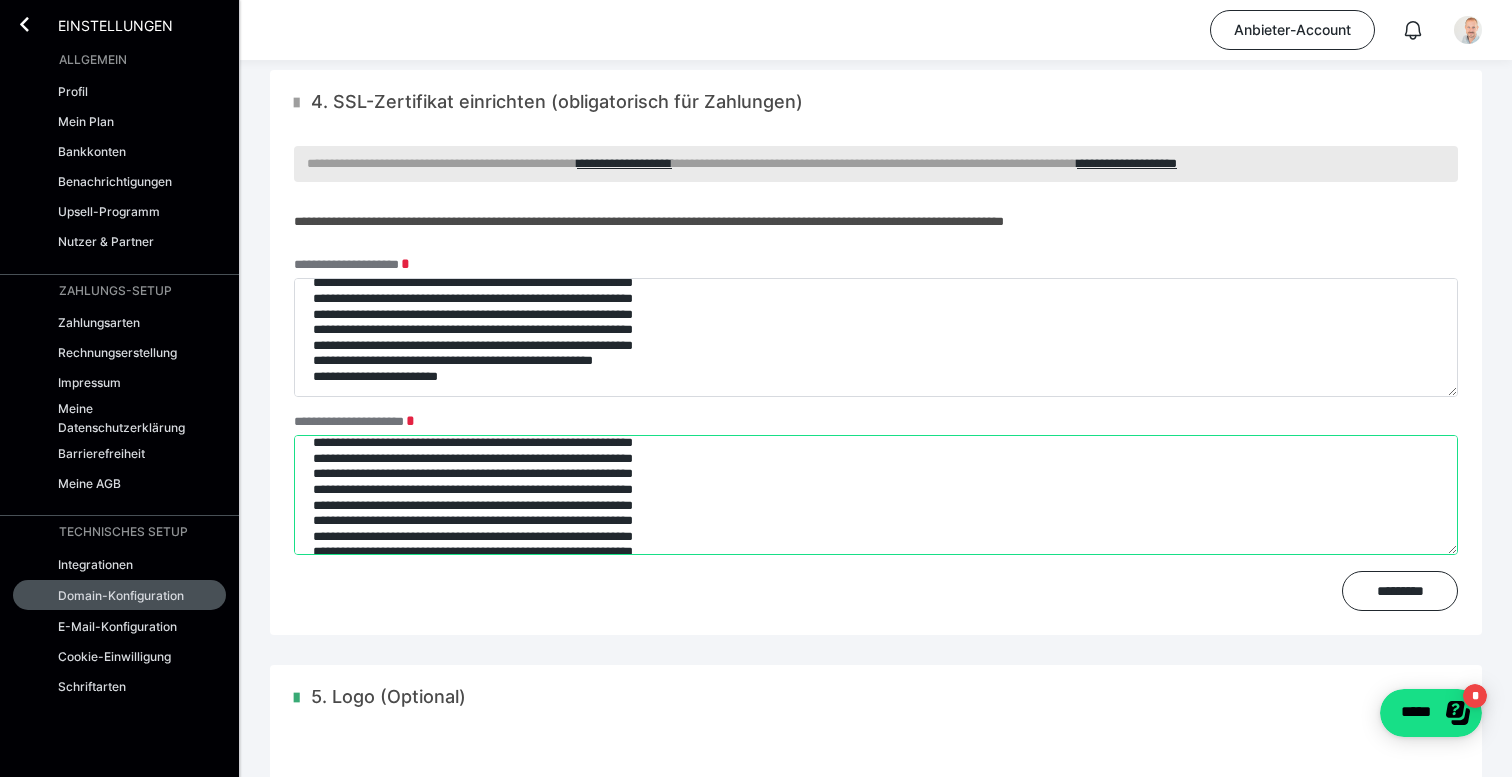 scroll, scrollTop: 717, scrollLeft: 0, axis: vertical 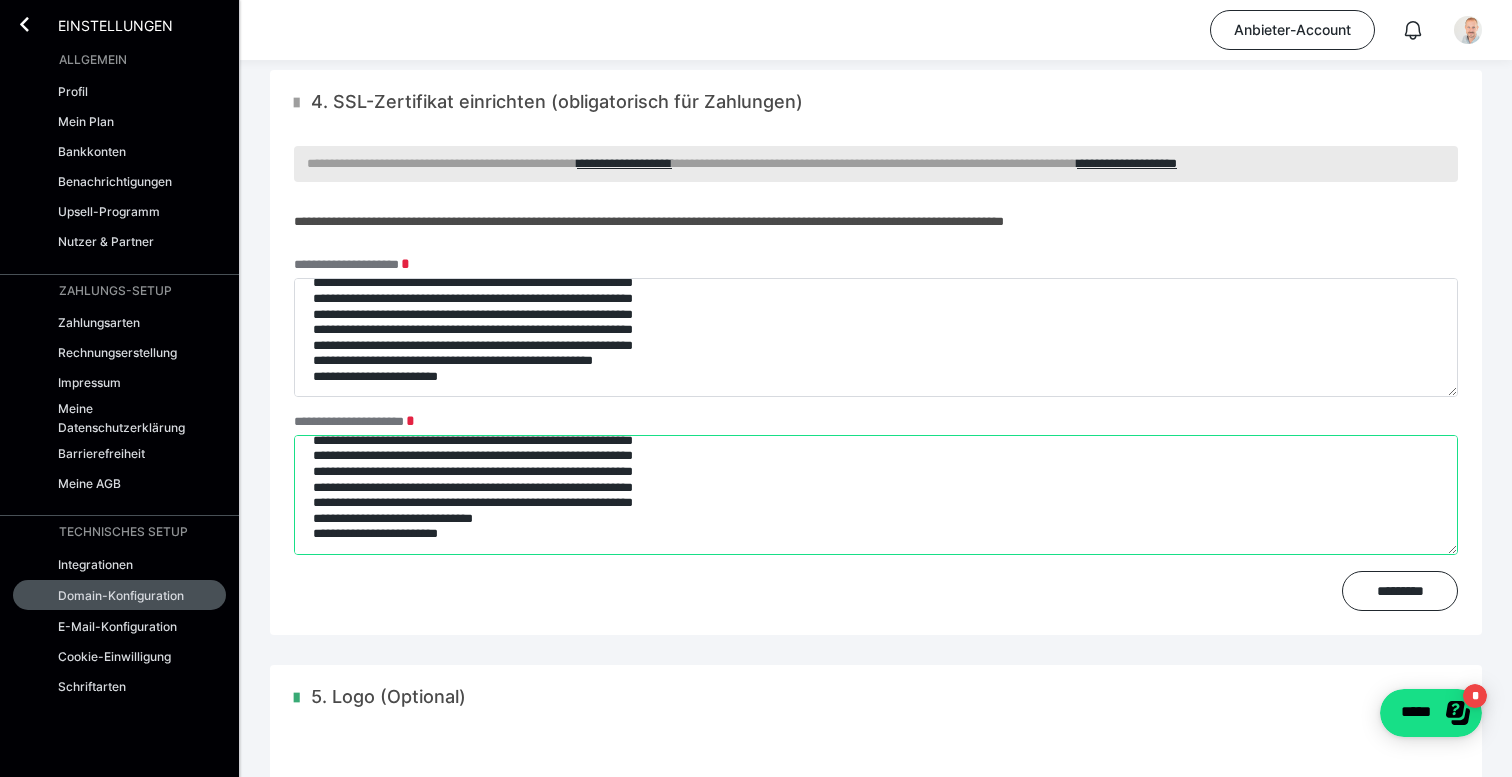 drag, startPoint x: 592, startPoint y: 487, endPoint x: 940, endPoint y: 617, distance: 371.4889 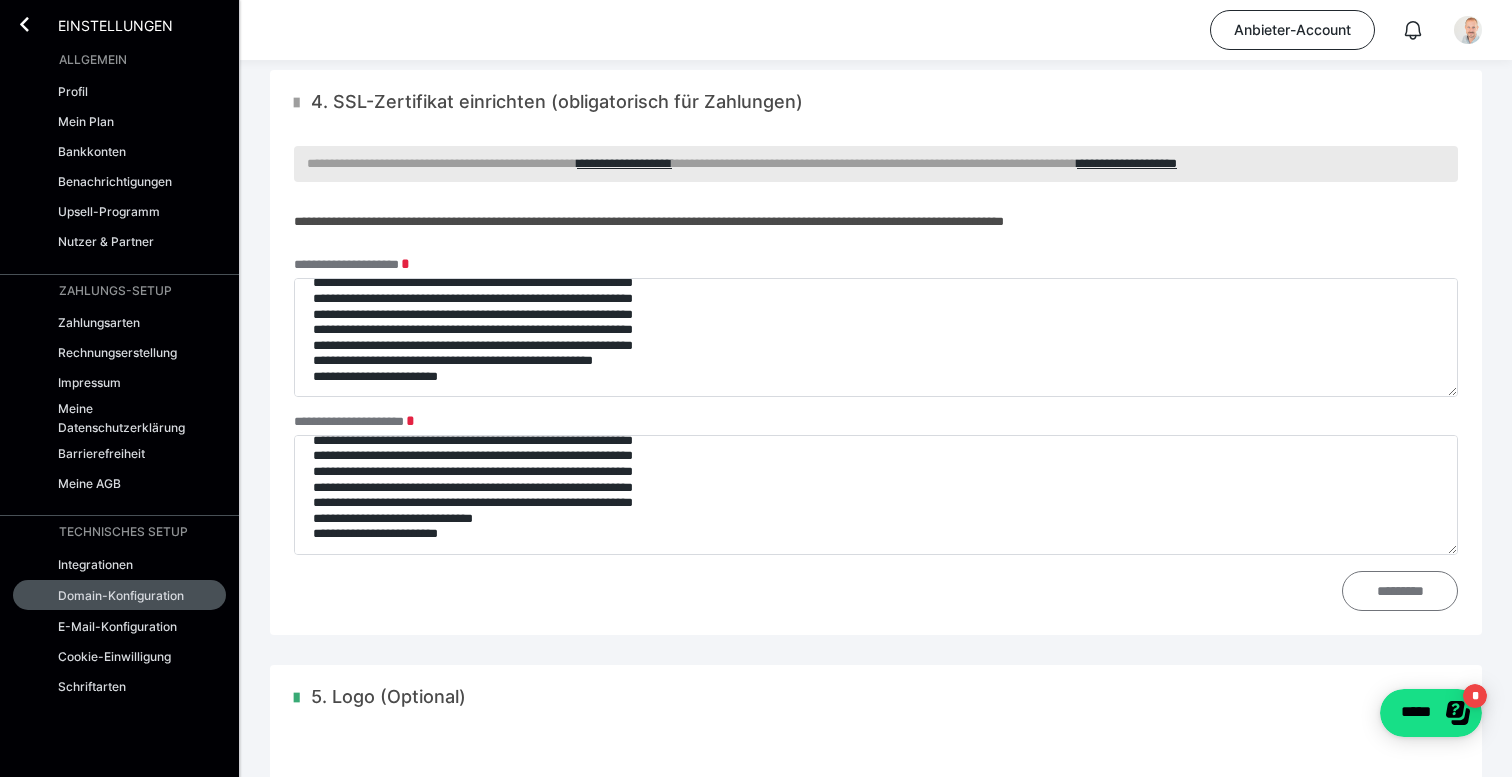 click on "*********" at bounding box center (1400, 591) 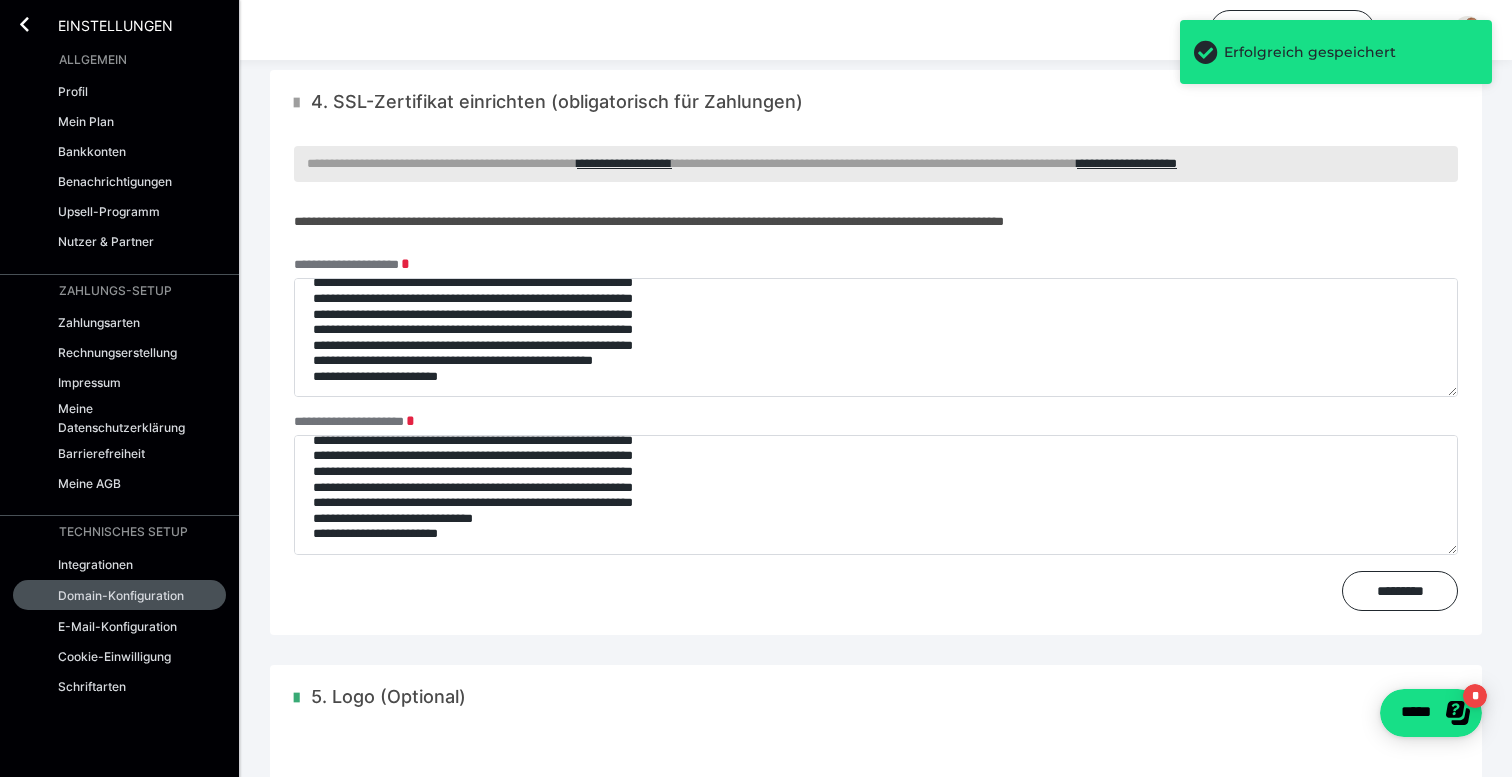 type on "**********" 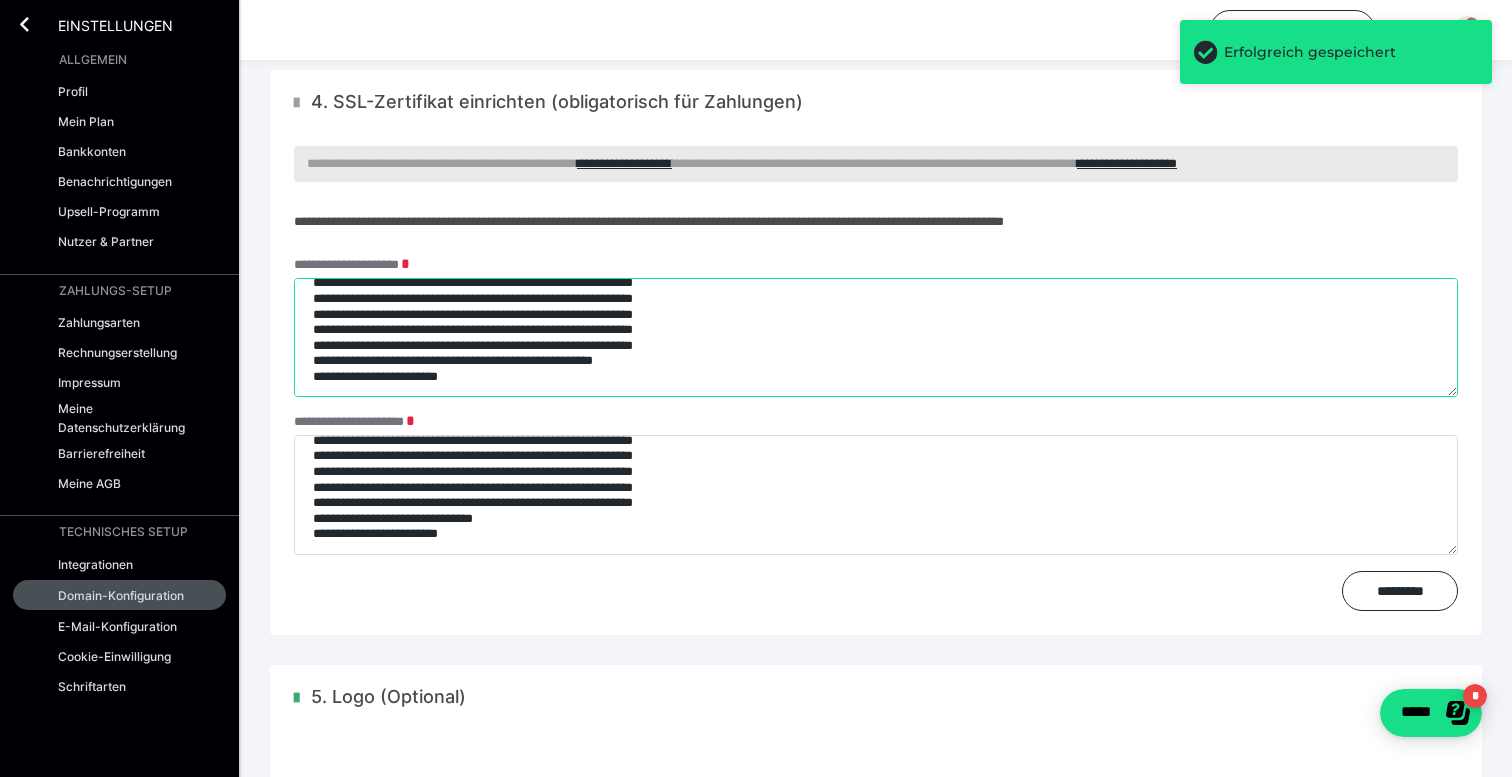 click on "**********" at bounding box center (876, 338) 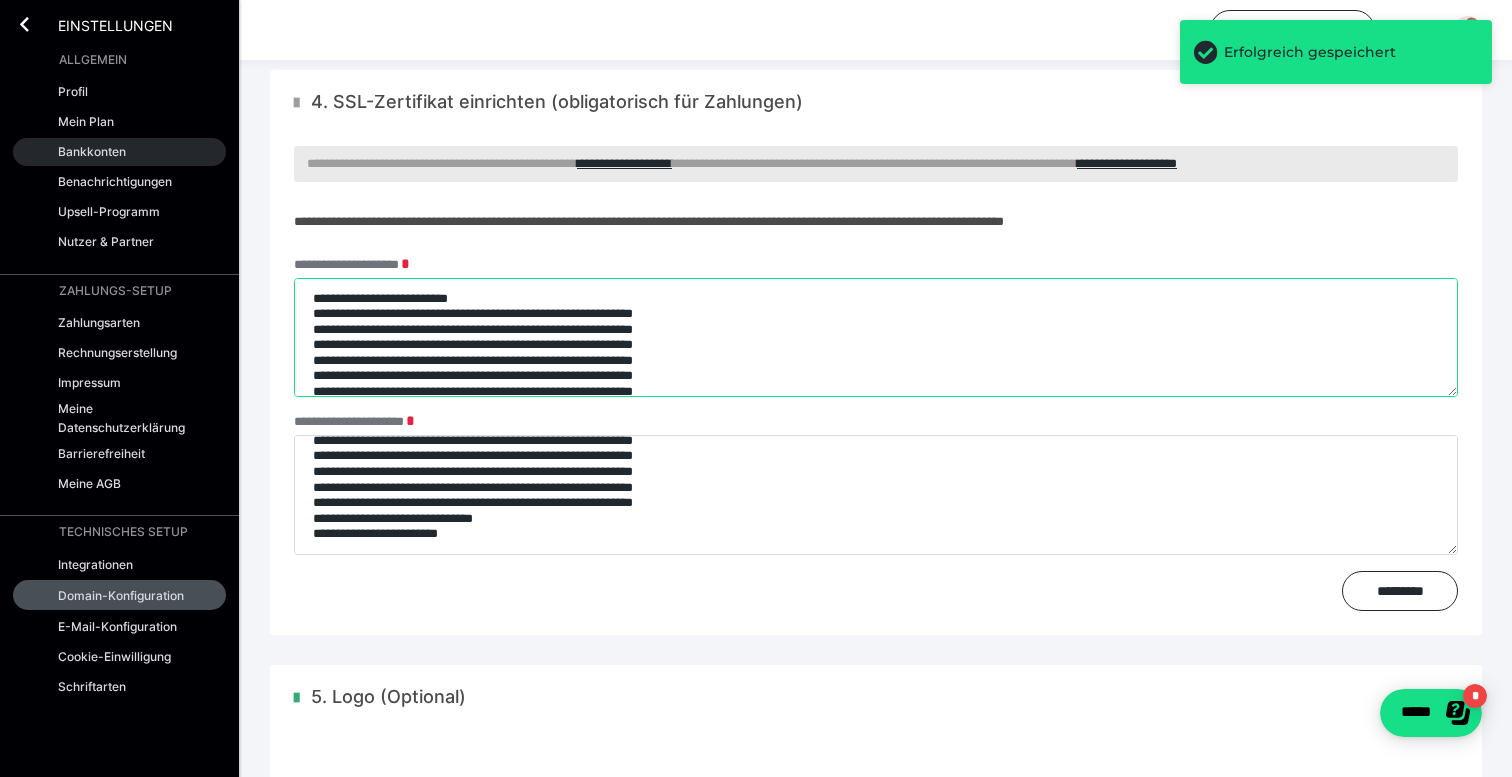 drag, startPoint x: 504, startPoint y: 398, endPoint x: 205, endPoint y: 145, distance: 391.67587 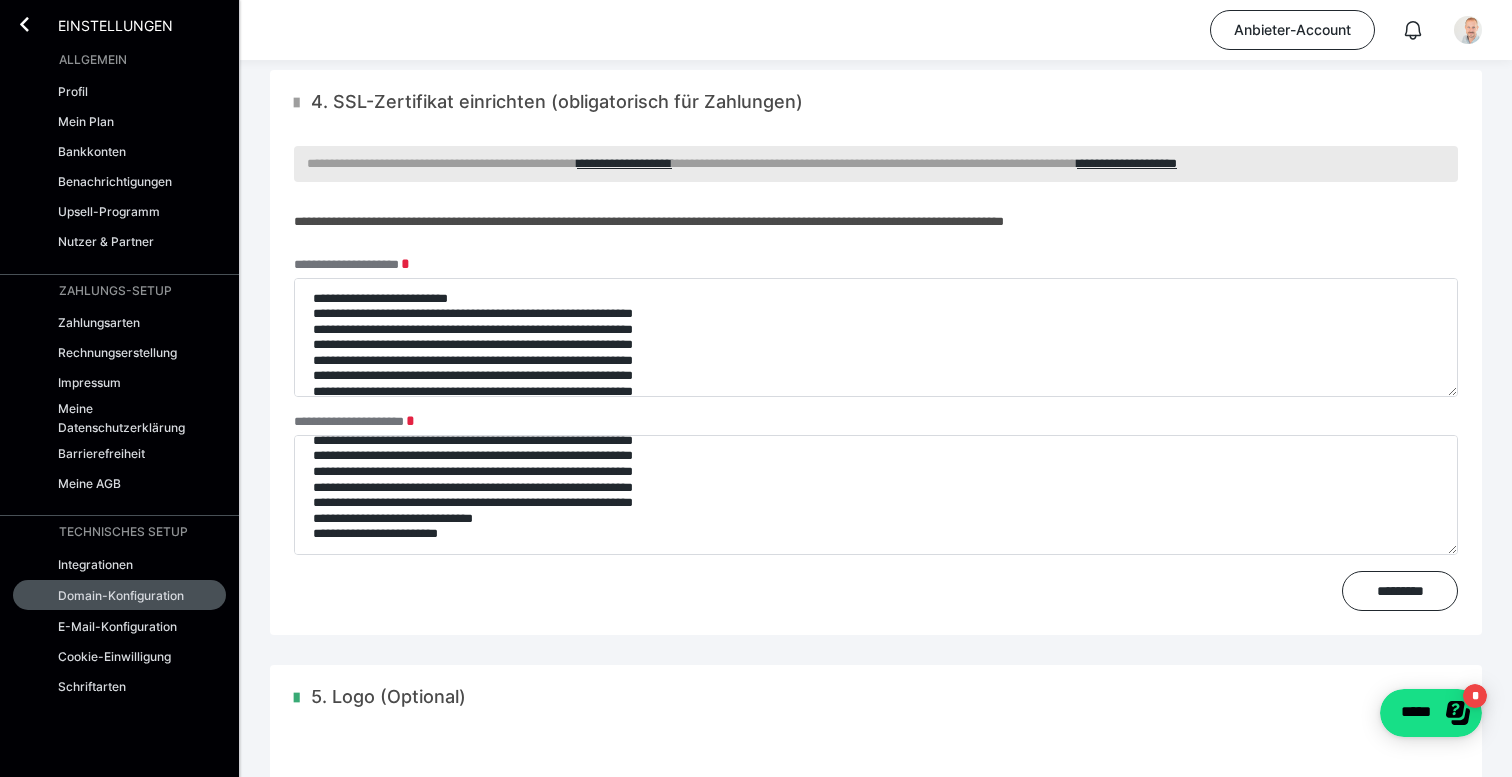 click on "**********" at bounding box center [649, 221] 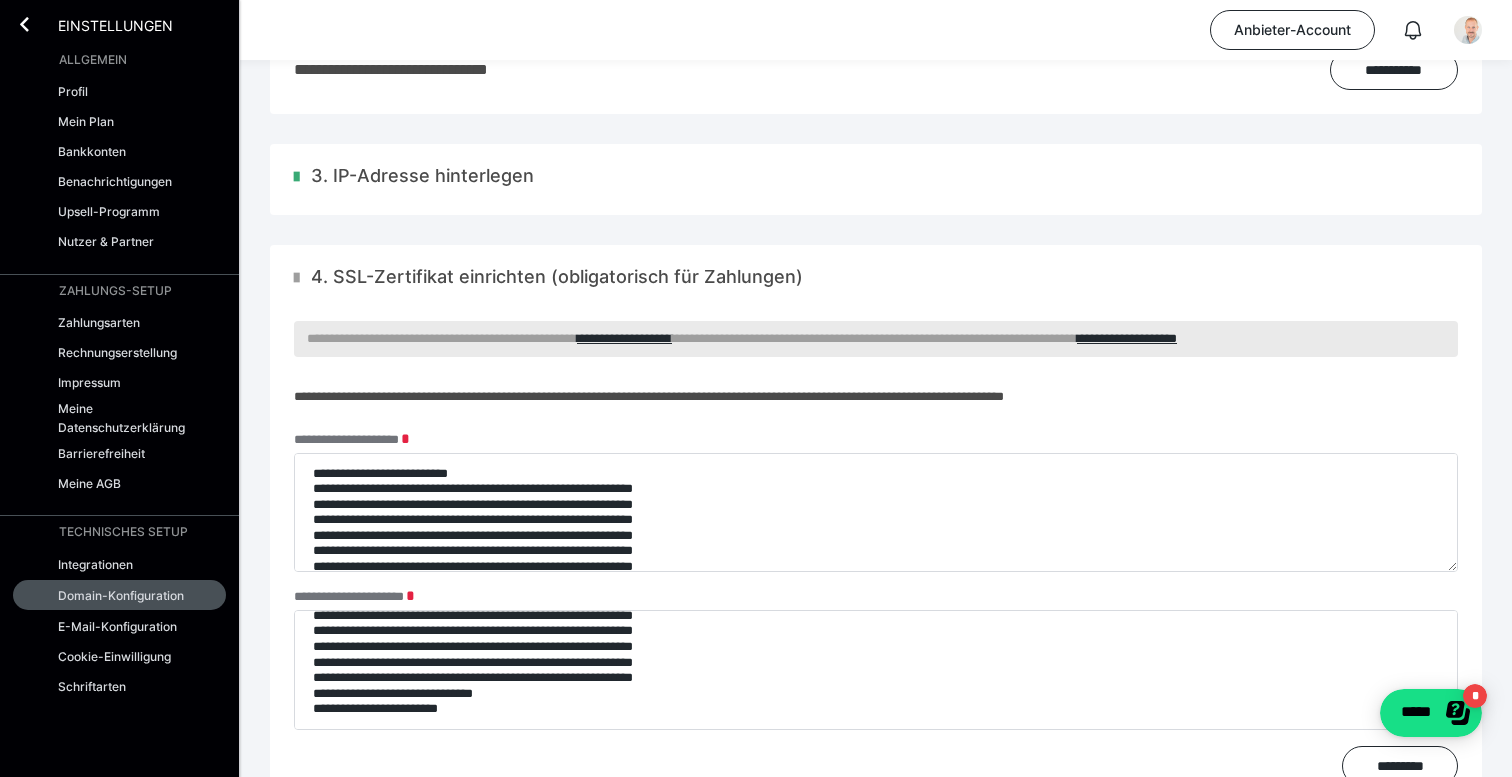scroll, scrollTop: 318, scrollLeft: 0, axis: vertical 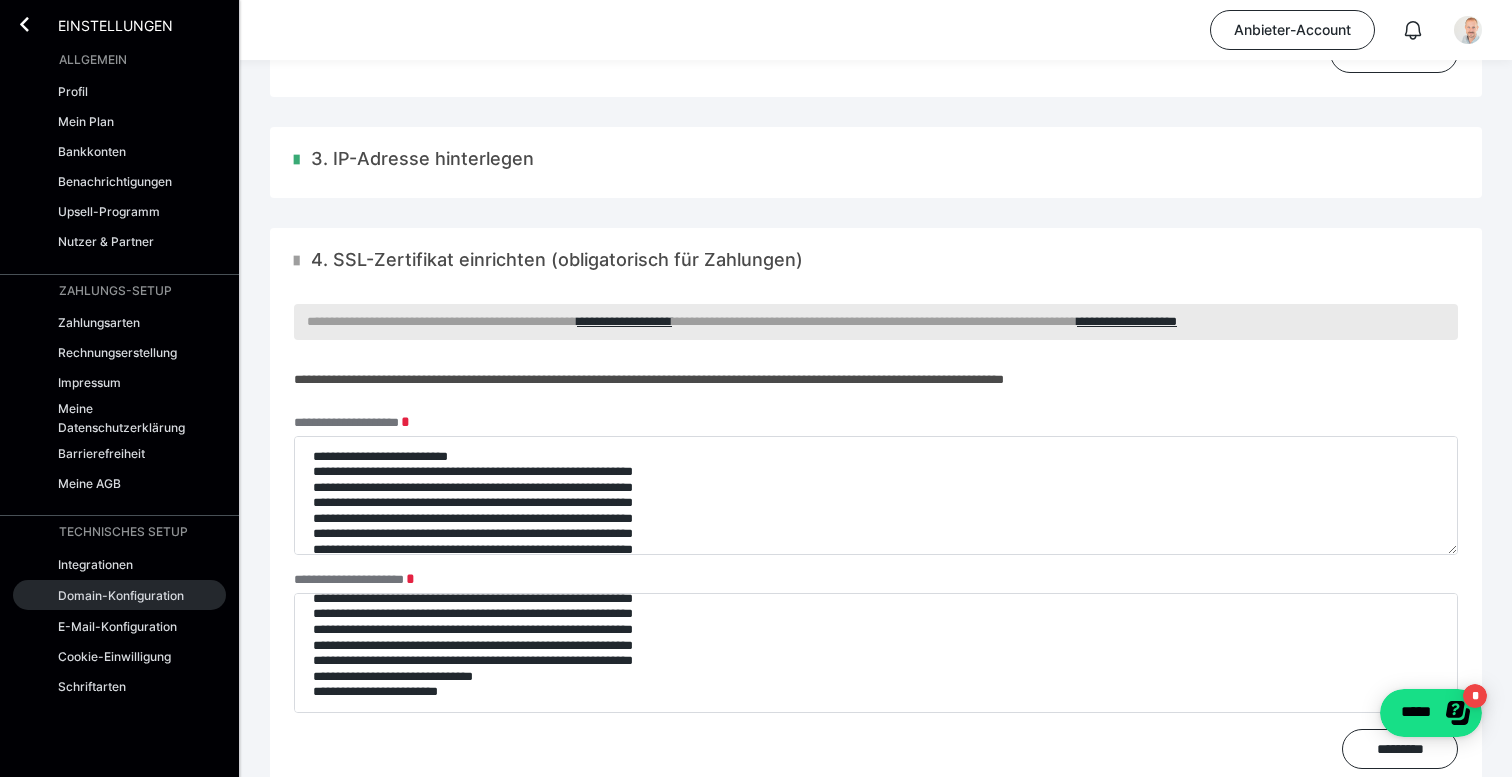 click on "Domain-Konfiguration" at bounding box center (121, 595) 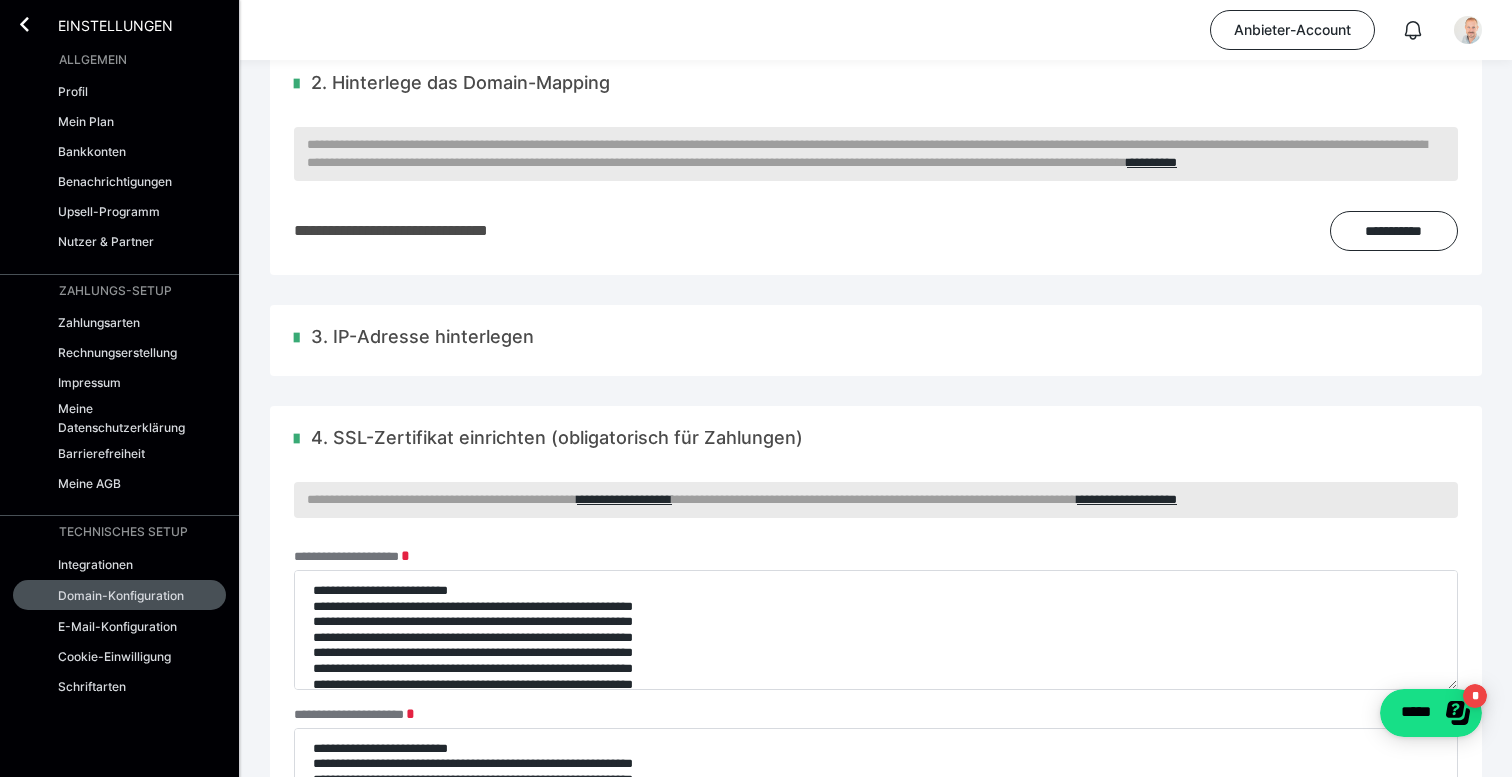 scroll, scrollTop: 987, scrollLeft: 0, axis: vertical 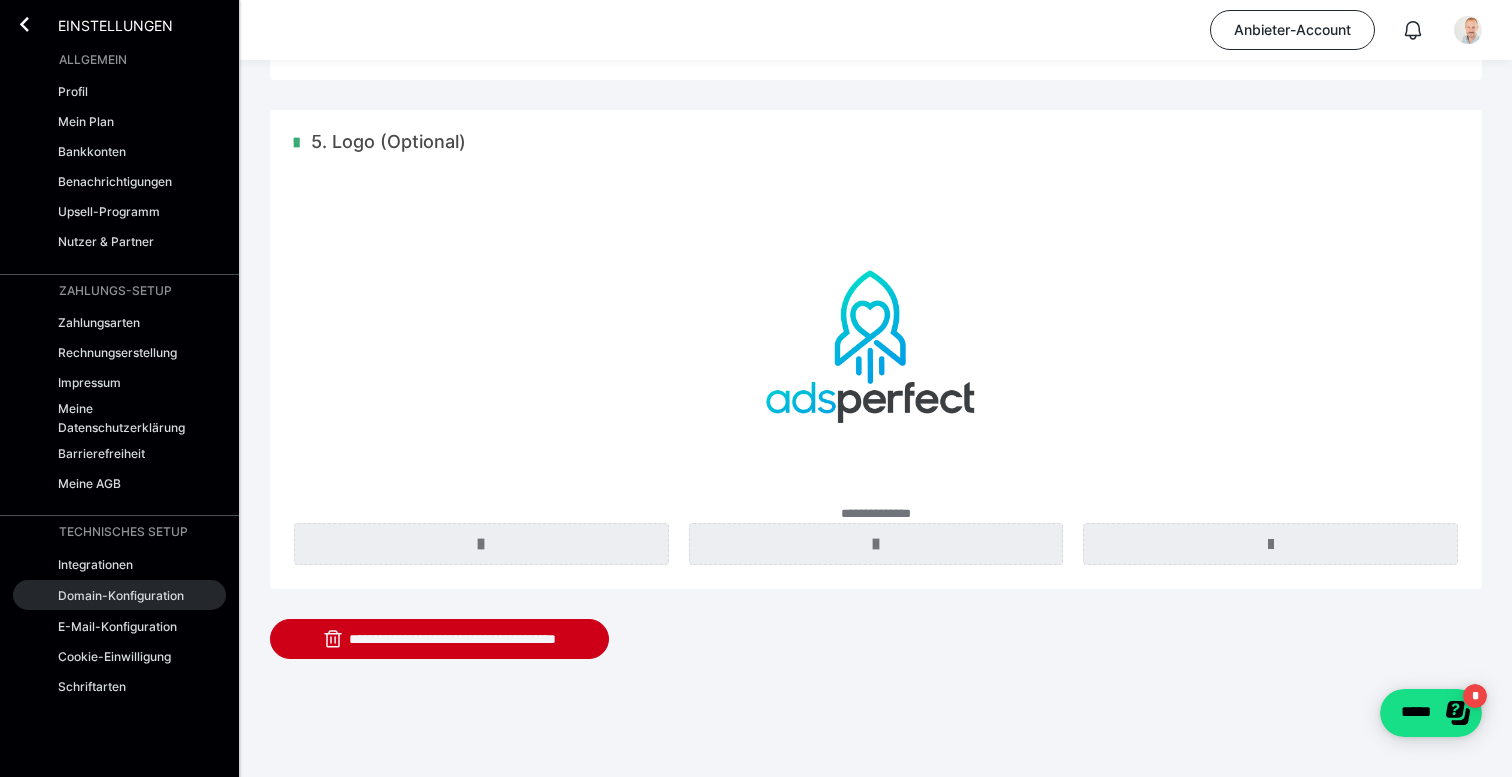 click on "Domain-Konfiguration" at bounding box center (121, 595) 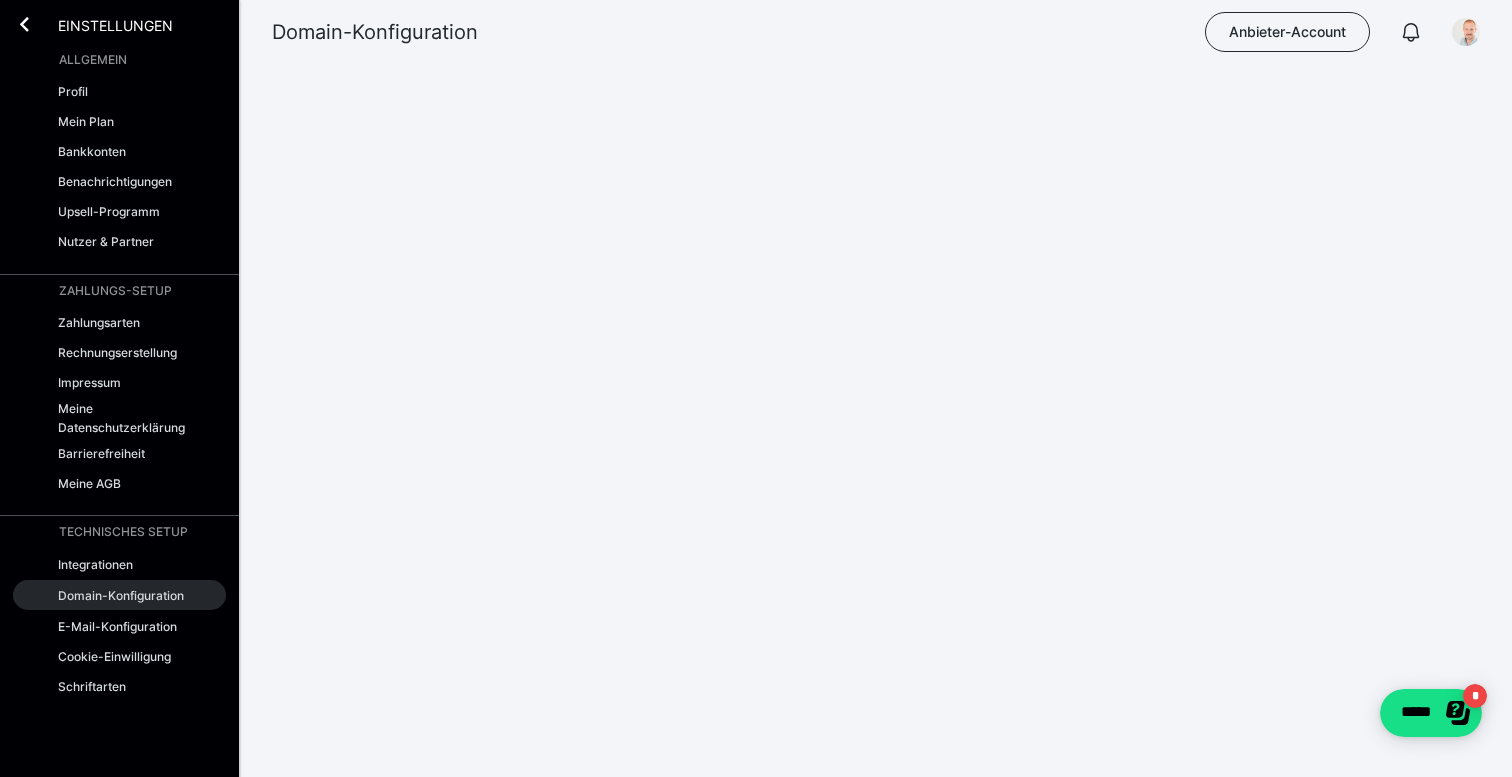 scroll, scrollTop: 0, scrollLeft: 0, axis: both 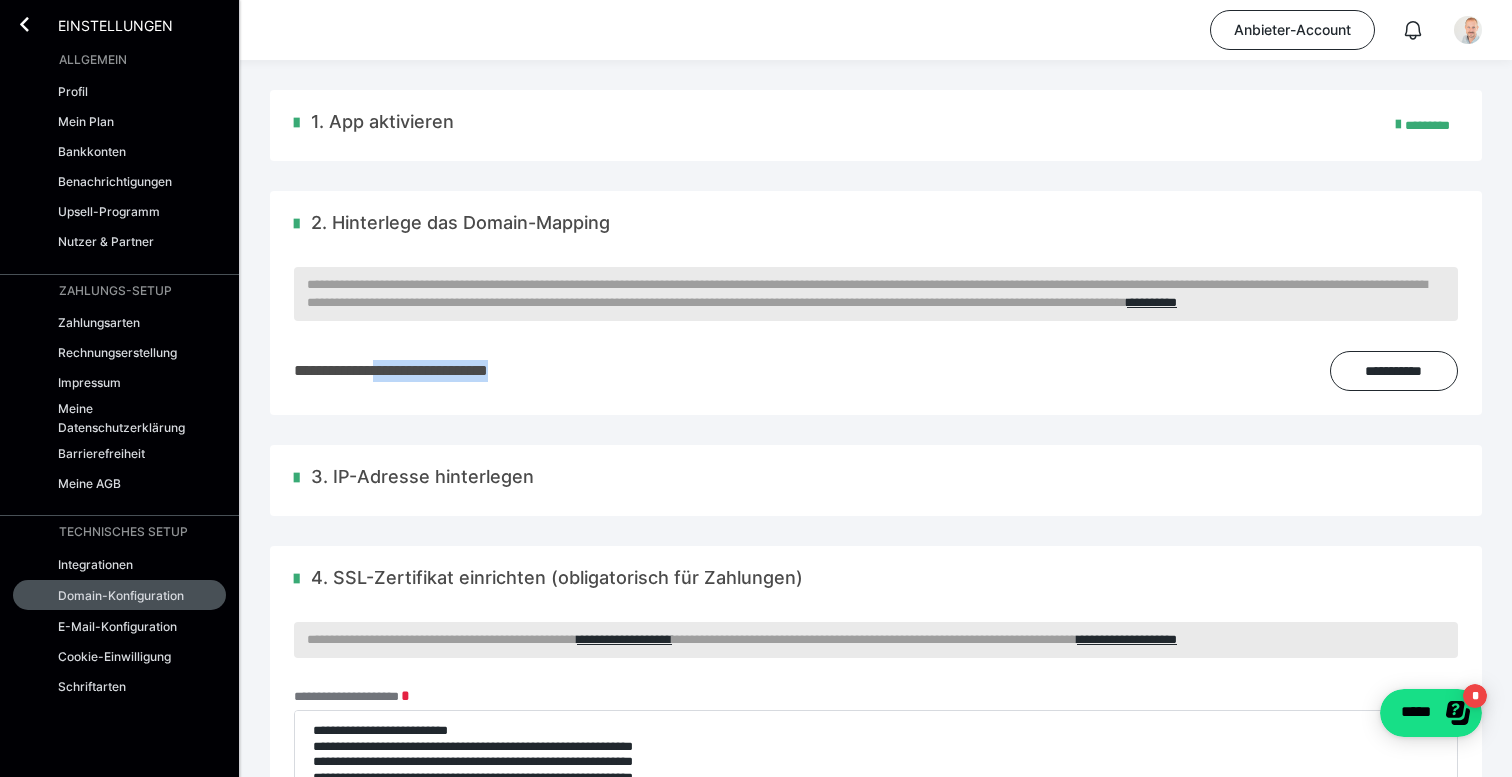 drag, startPoint x: 562, startPoint y: 387, endPoint x: 396, endPoint y: 389, distance: 166.01205 